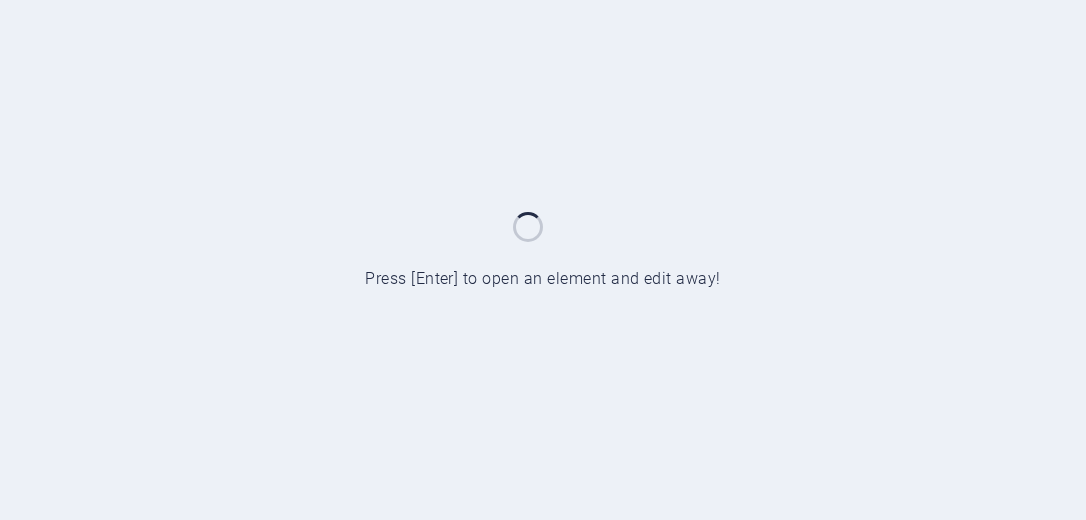 scroll, scrollTop: 0, scrollLeft: 0, axis: both 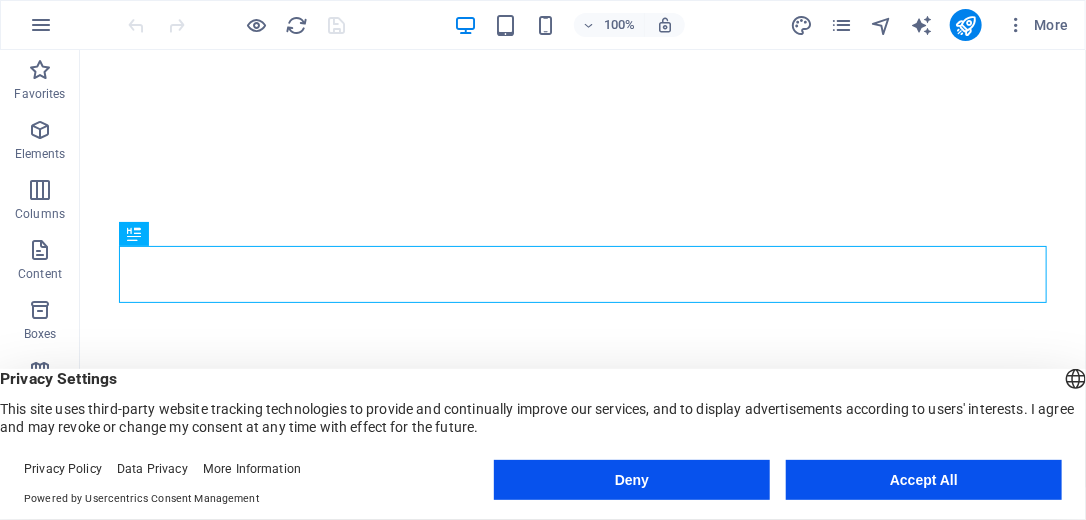 click on "Accept All" at bounding box center [924, 480] 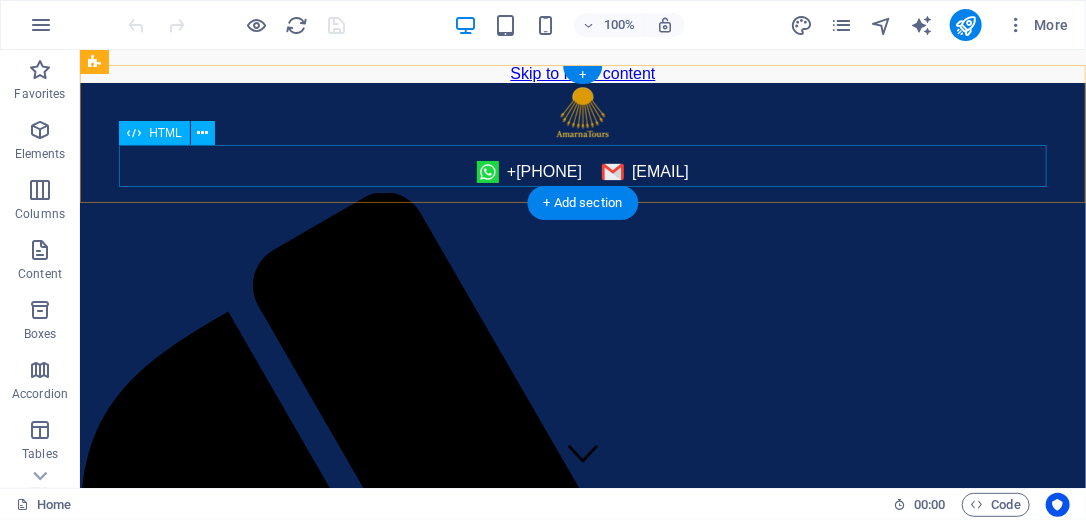 scroll, scrollTop: 0, scrollLeft: 0, axis: both 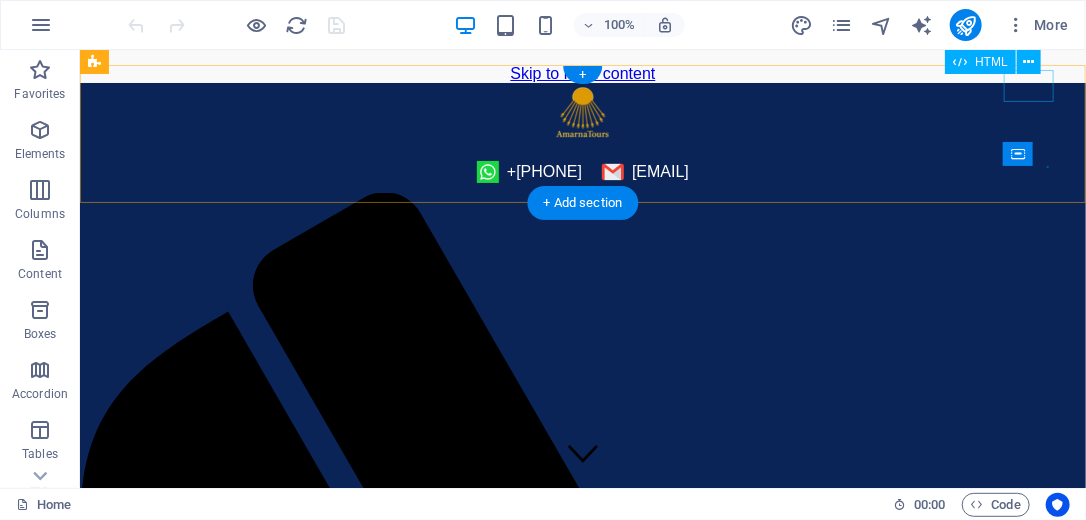 click at bounding box center (582, 1510) 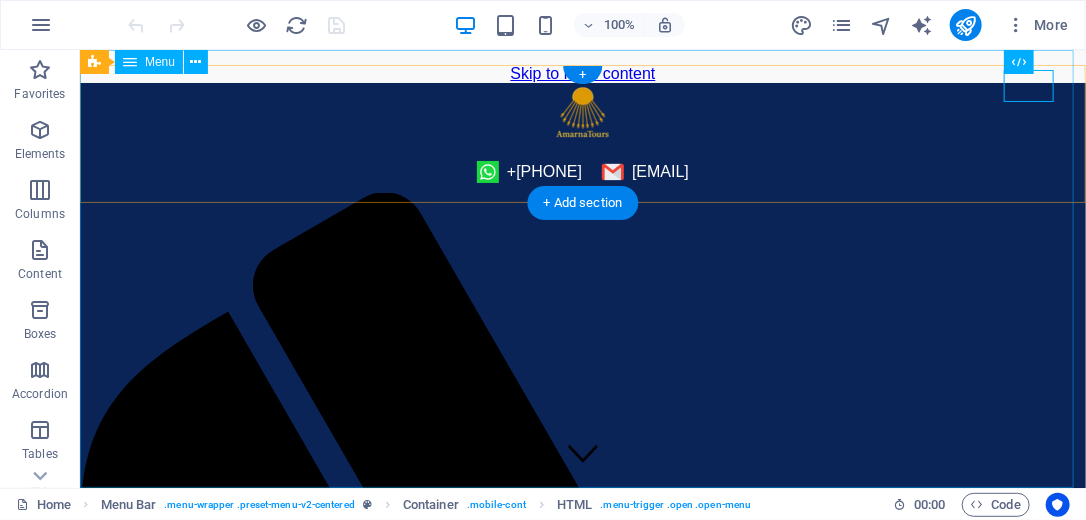 click on "Home About Service Packages Gallery English Nederlands Français Svenska Contact" at bounding box center (582, 1546) 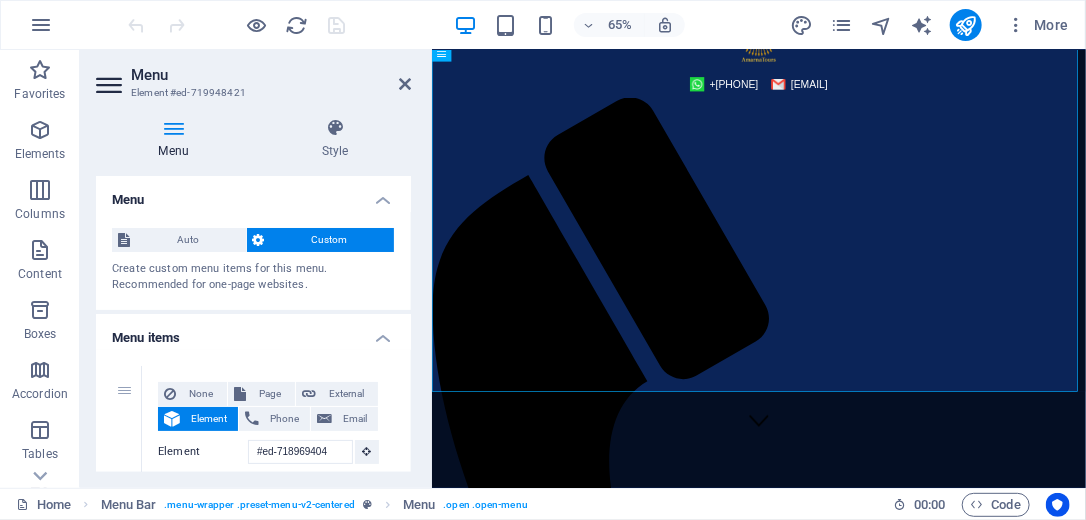 scroll, scrollTop: 0, scrollLeft: 0, axis: both 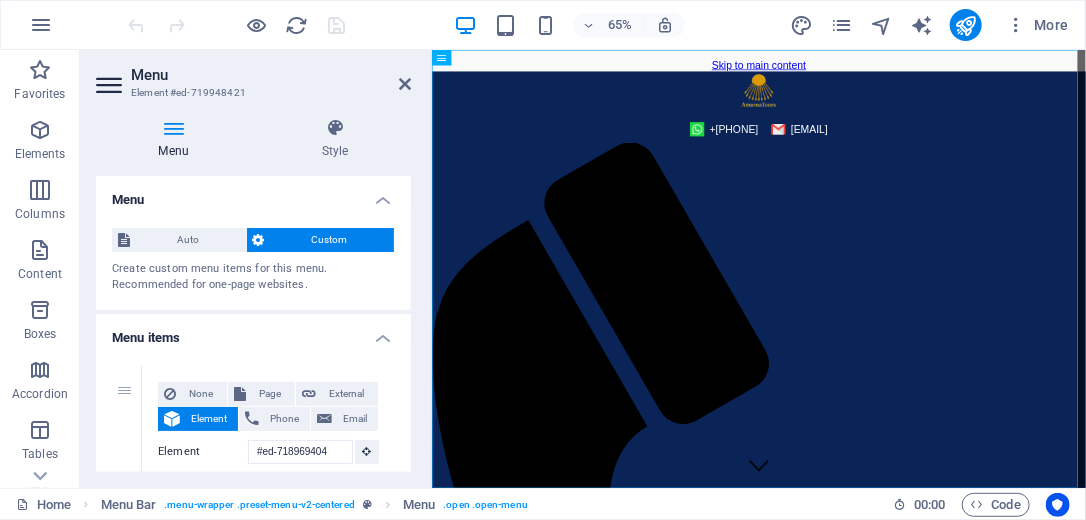 drag, startPoint x: 411, startPoint y: 197, endPoint x: 411, endPoint y: 209, distance: 12 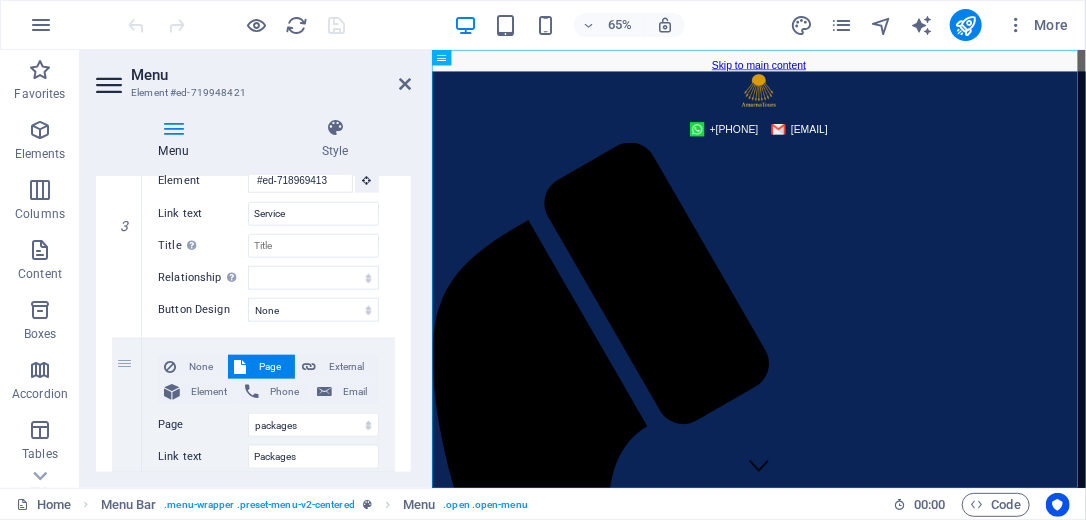 scroll, scrollTop: 765, scrollLeft: 0, axis: vertical 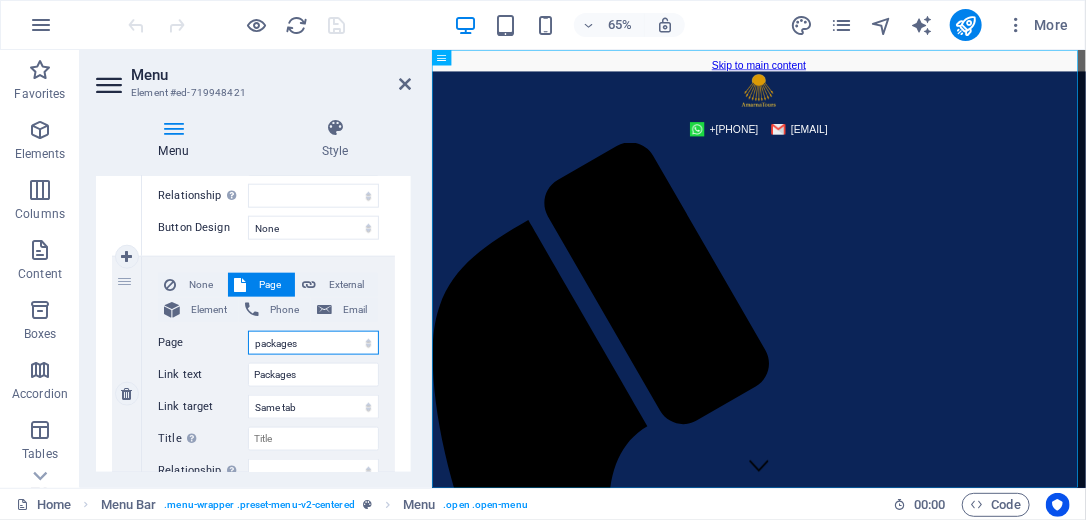 click on "Home English Tour Dutch / Nederlands packages Gallery" at bounding box center (313, 343) 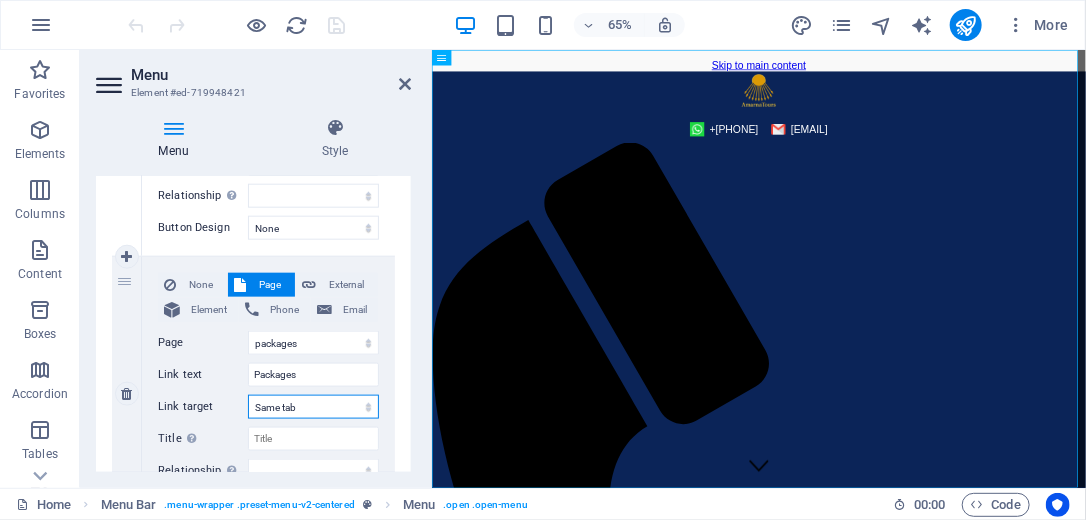 click on "New tab Same tab Overlay" at bounding box center [313, 407] 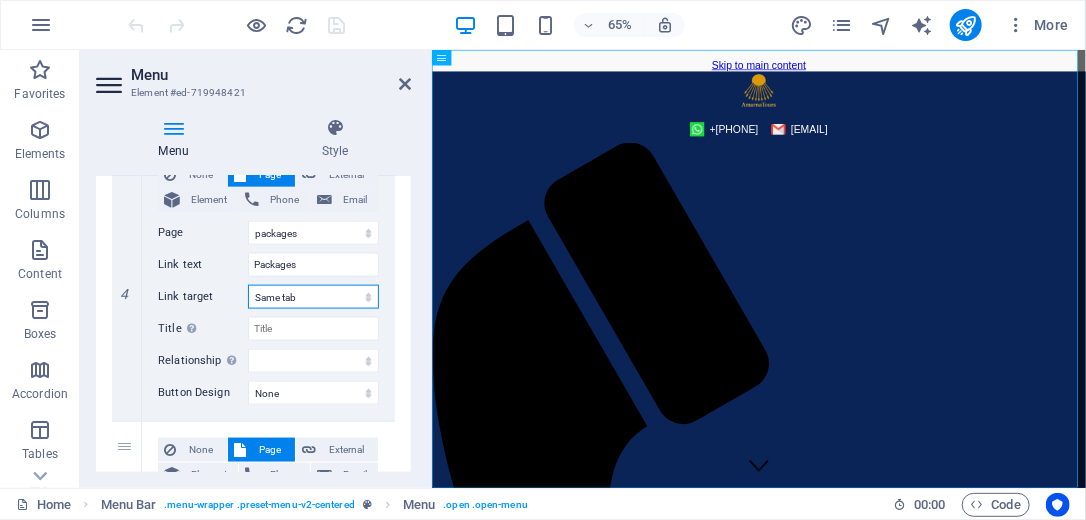 scroll, scrollTop: 944, scrollLeft: 0, axis: vertical 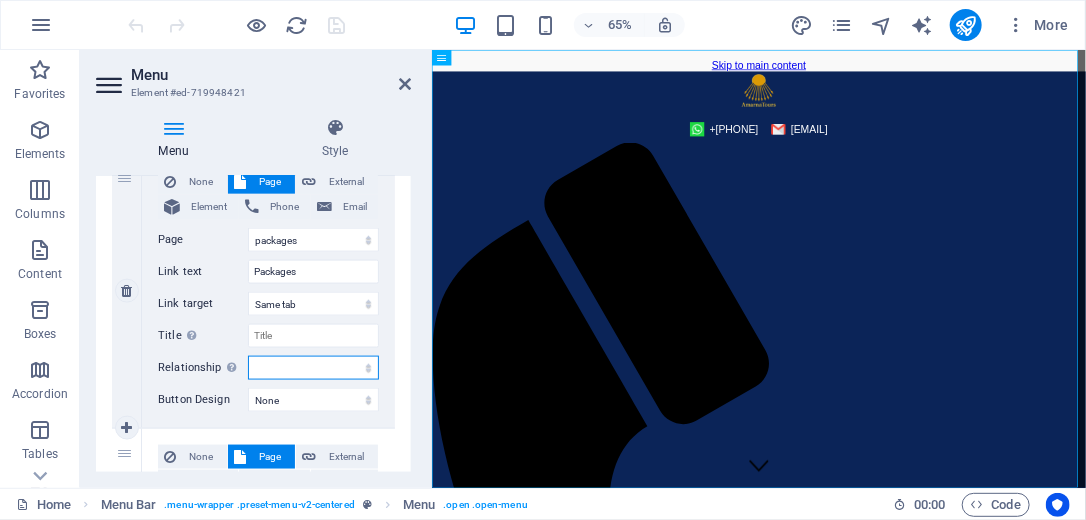 click on "alternate author bookmark external help license next nofollow noreferrer noopener prev search tag" at bounding box center (313, 368) 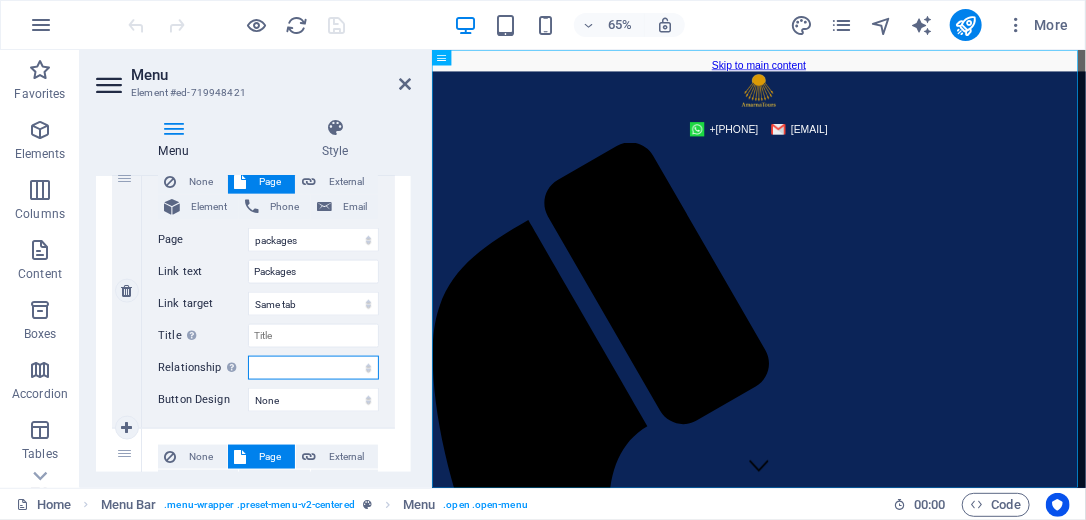 click on "alternate author bookmark external help license next nofollow noreferrer noopener prev search tag" at bounding box center (313, 368) 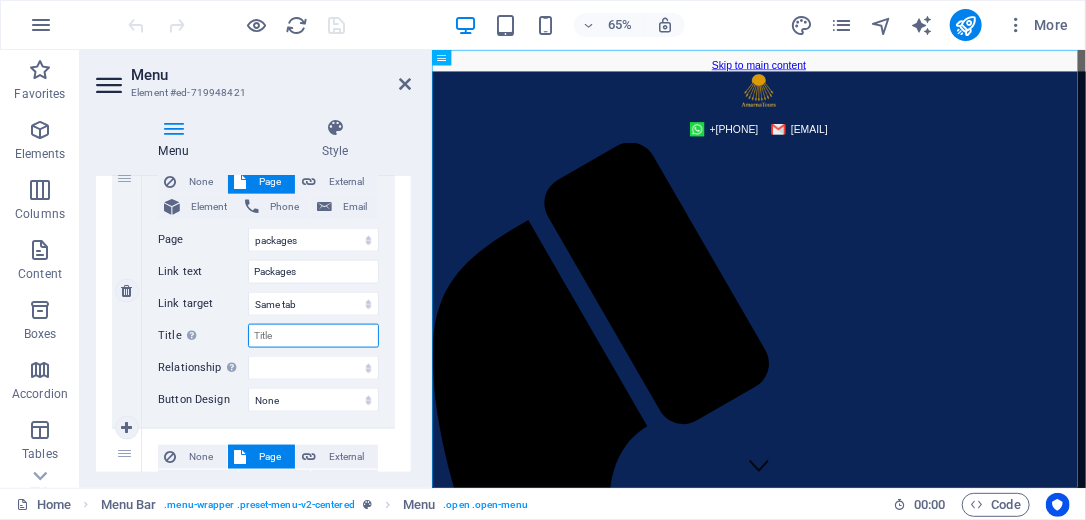 click on "Title Additional link description, should not be the same as the link text. The title is most often shown as a tooltip text when the mouse moves over the element. Leave empty if uncertain." at bounding box center [313, 336] 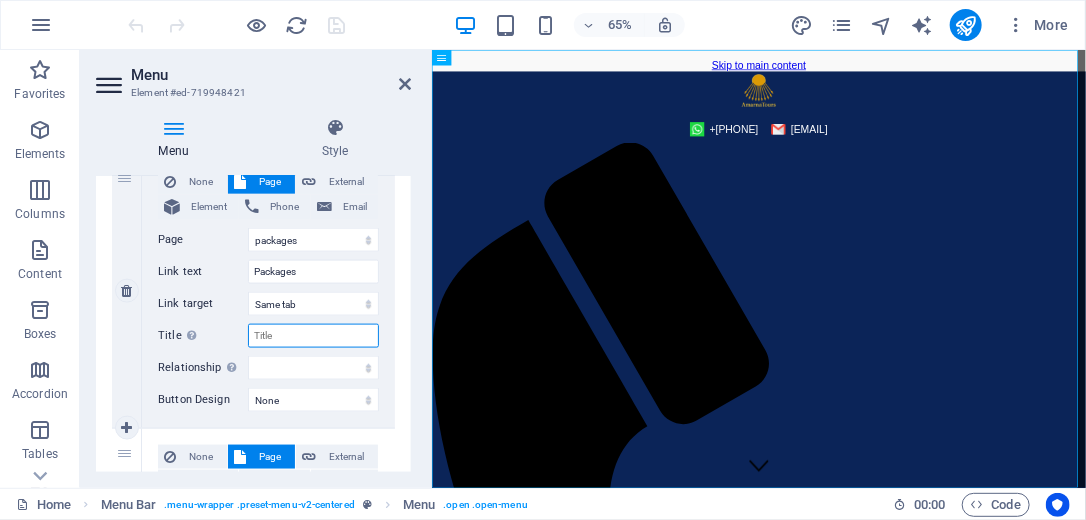 paste on "Discover our tour packages in Luxor" 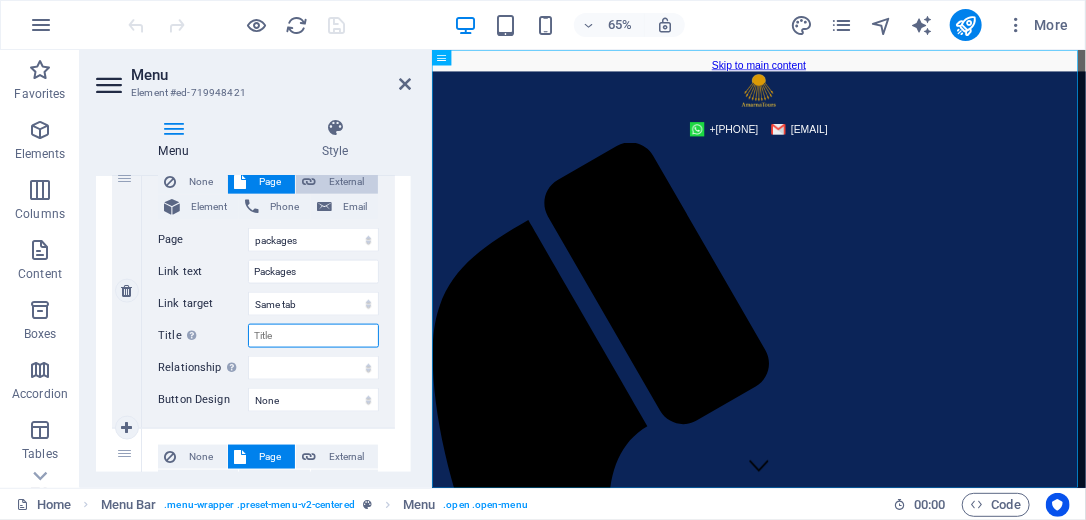 select 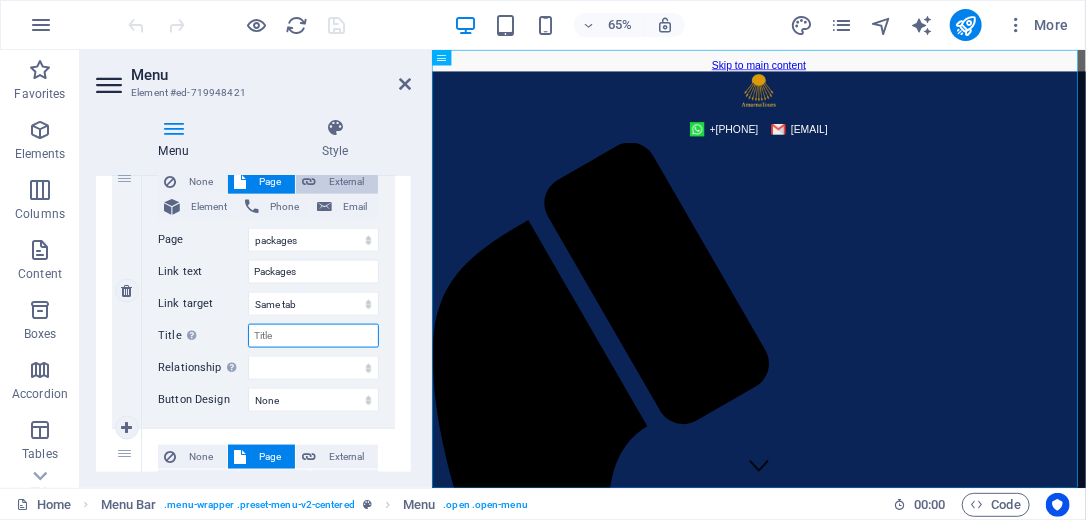 select 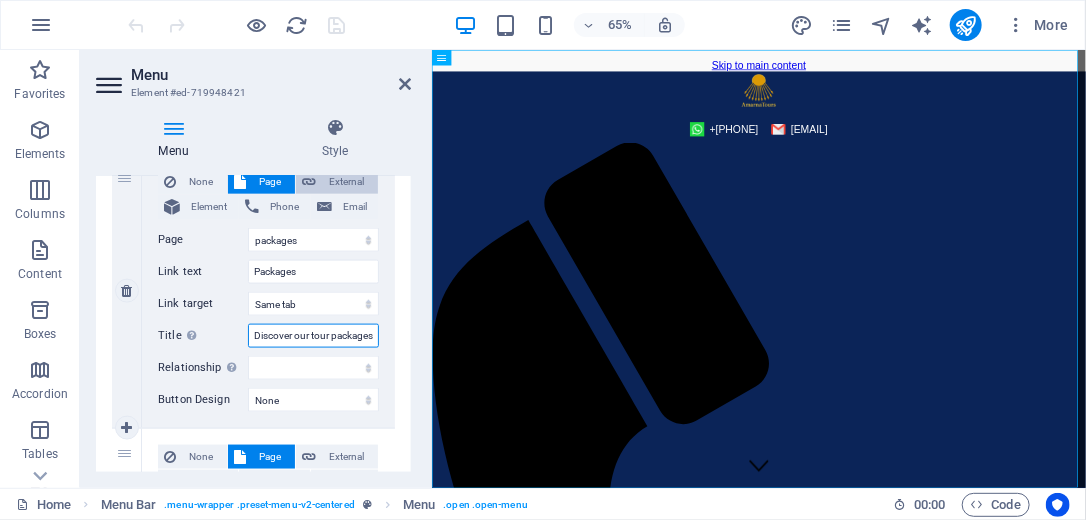 scroll, scrollTop: 0, scrollLeft: 42, axis: horizontal 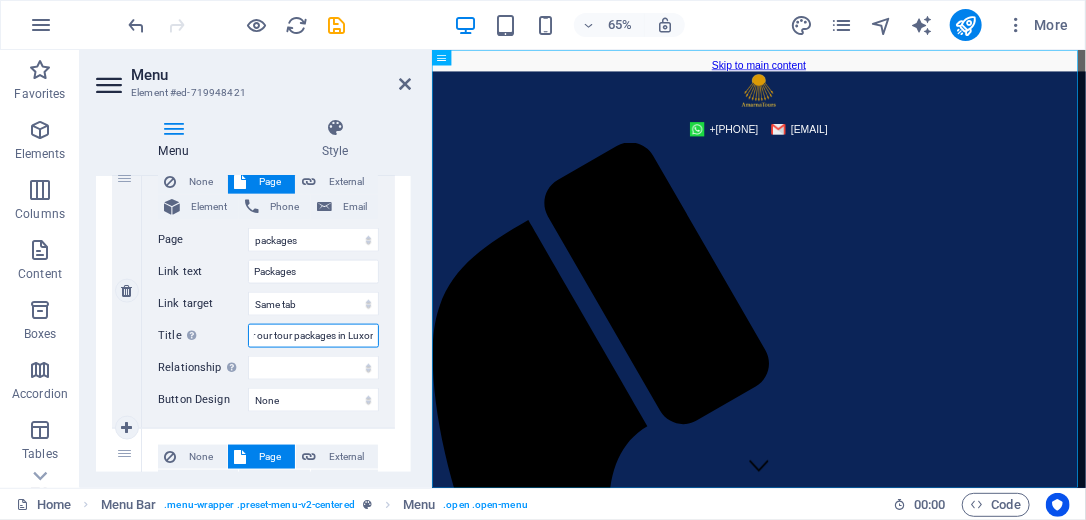 select 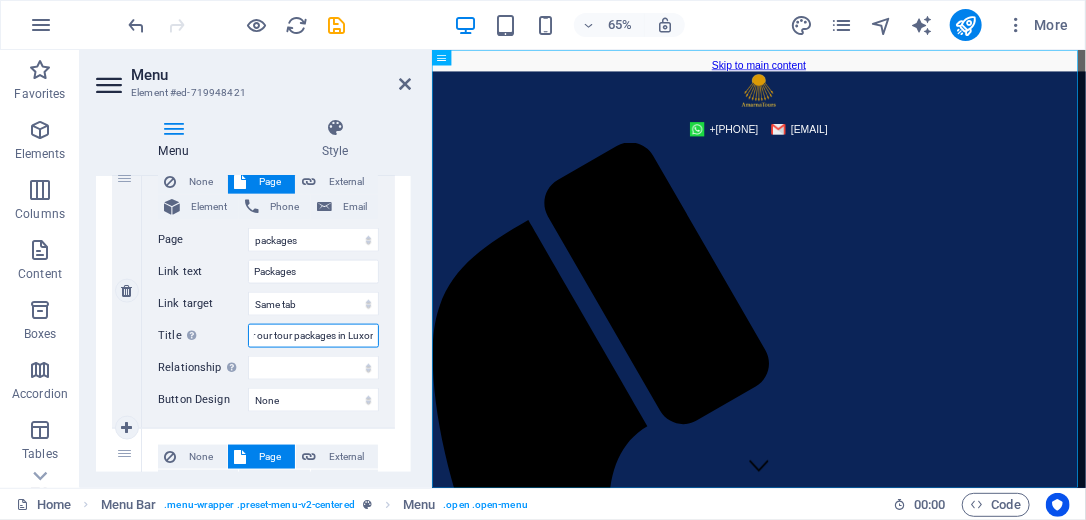 drag, startPoint x: 335, startPoint y: 334, endPoint x: 372, endPoint y: 340, distance: 37.48333 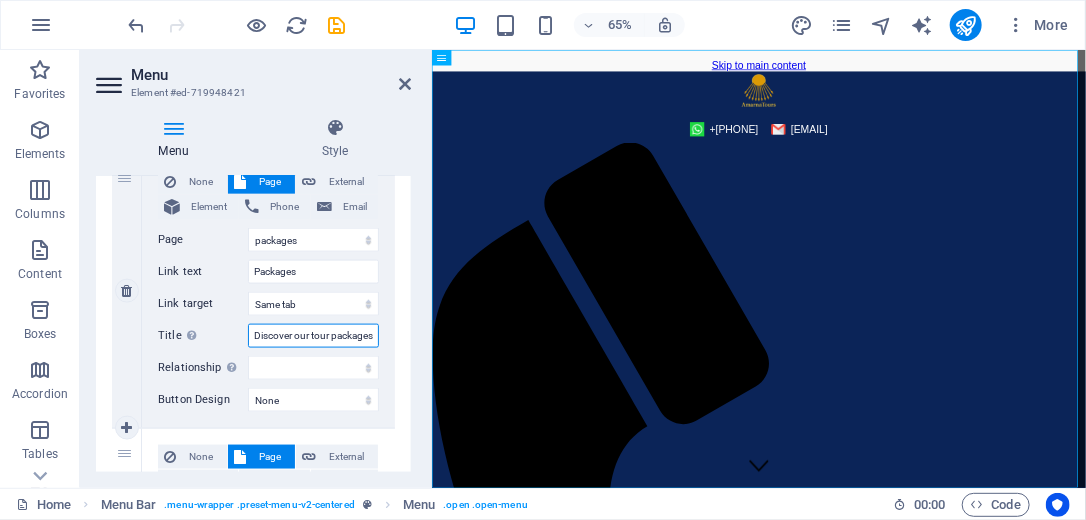 scroll, scrollTop: 0, scrollLeft: 8, axis: horizontal 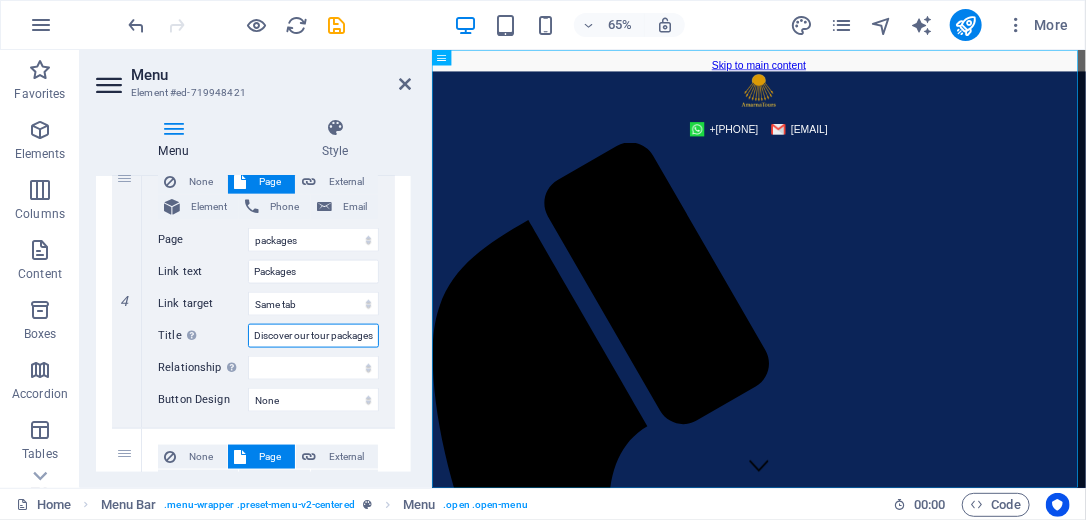 type on "Discover our tour packages" 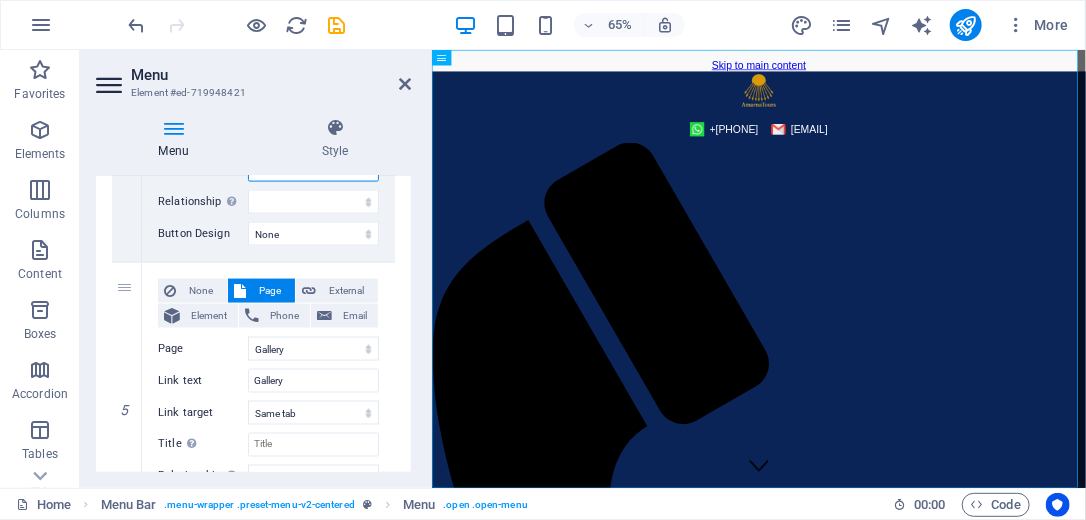 scroll, scrollTop: 1116, scrollLeft: 0, axis: vertical 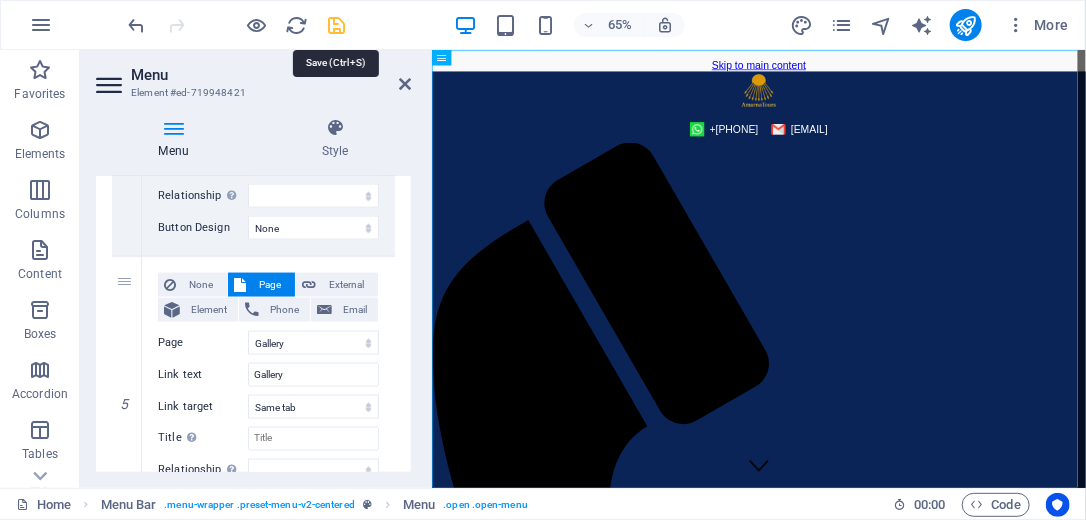 click at bounding box center (337, 25) 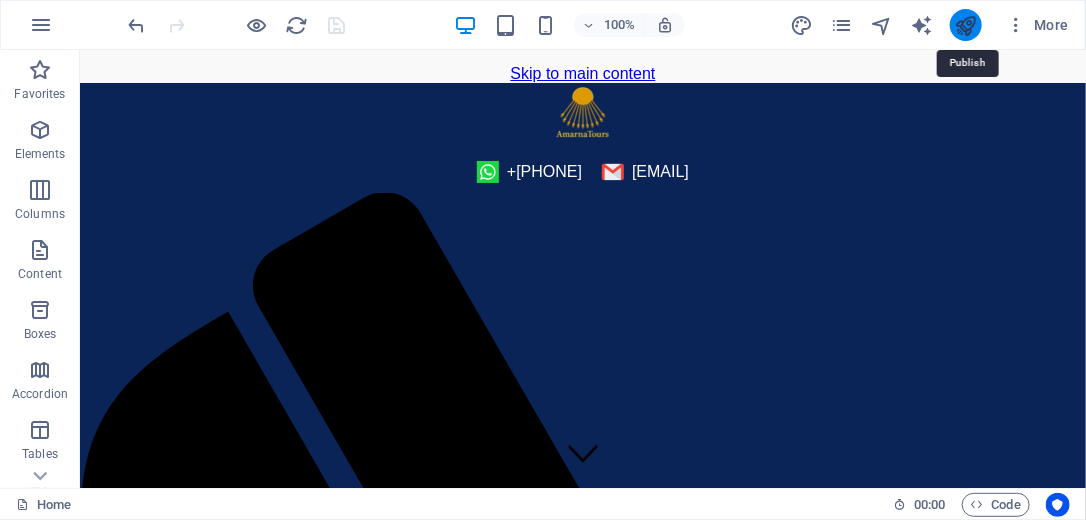 click at bounding box center [965, 25] 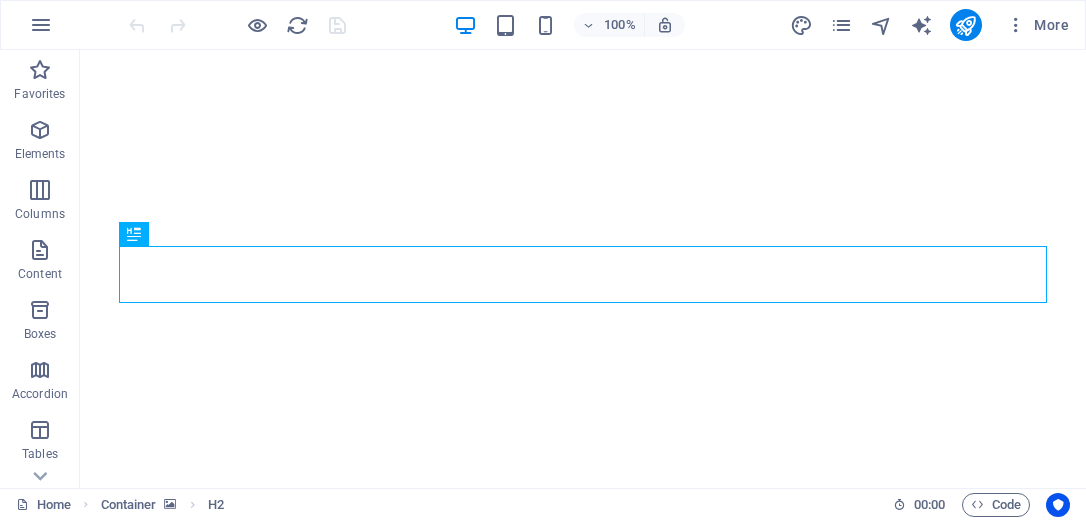 scroll, scrollTop: 0, scrollLeft: 0, axis: both 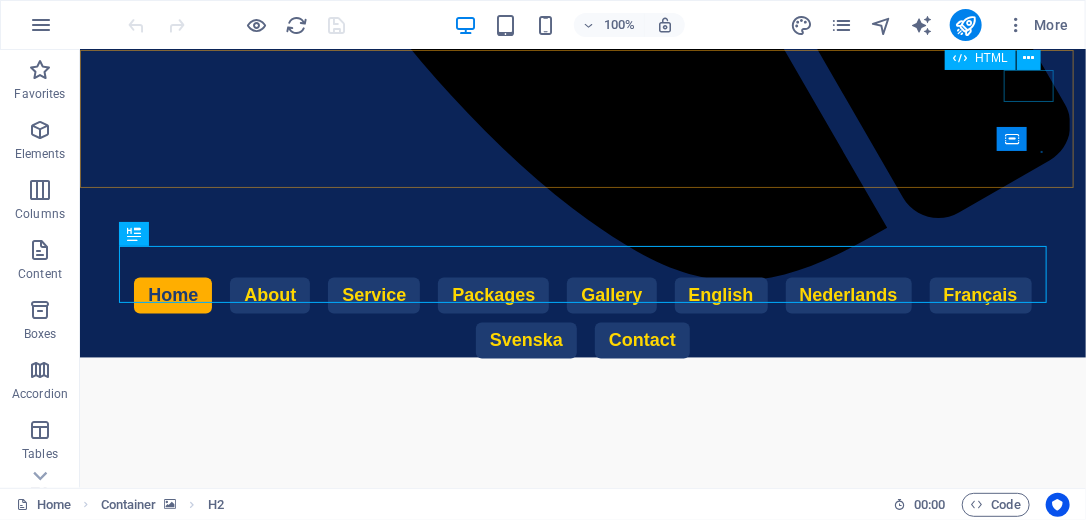 click at bounding box center (582, 285) 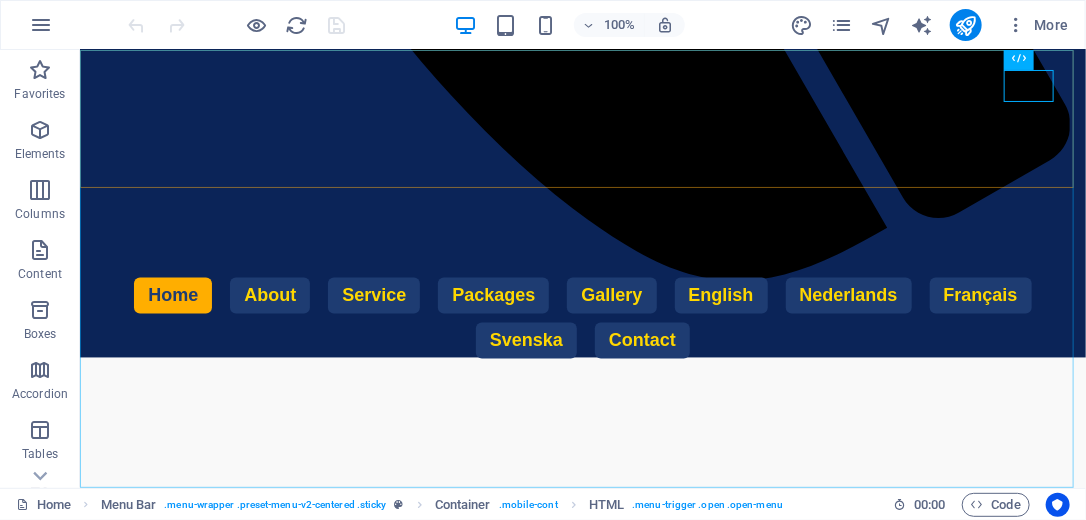 click on "Home About Service Packages Gallery English Nederlands Français Svenska Contact" at bounding box center [582, 321] 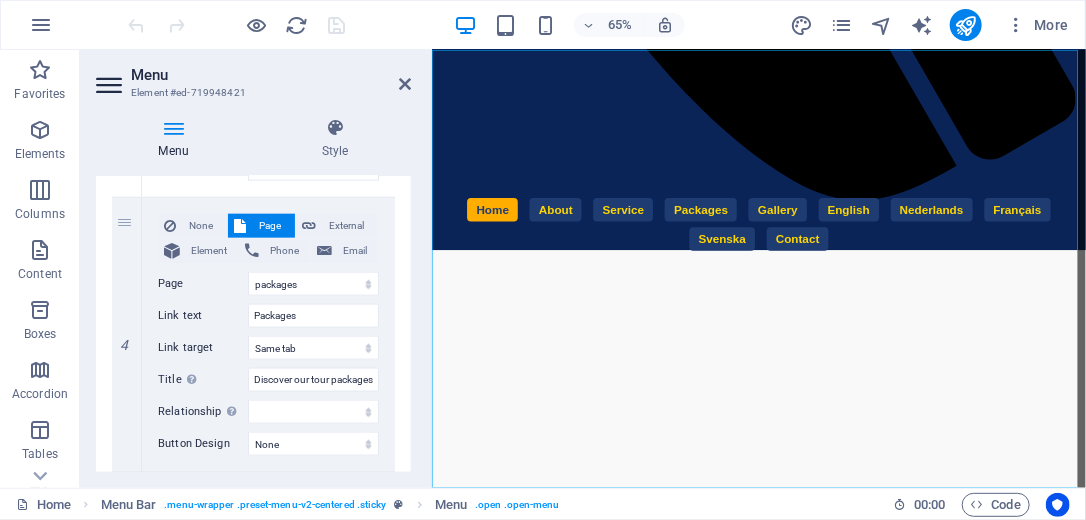scroll, scrollTop: 906, scrollLeft: 0, axis: vertical 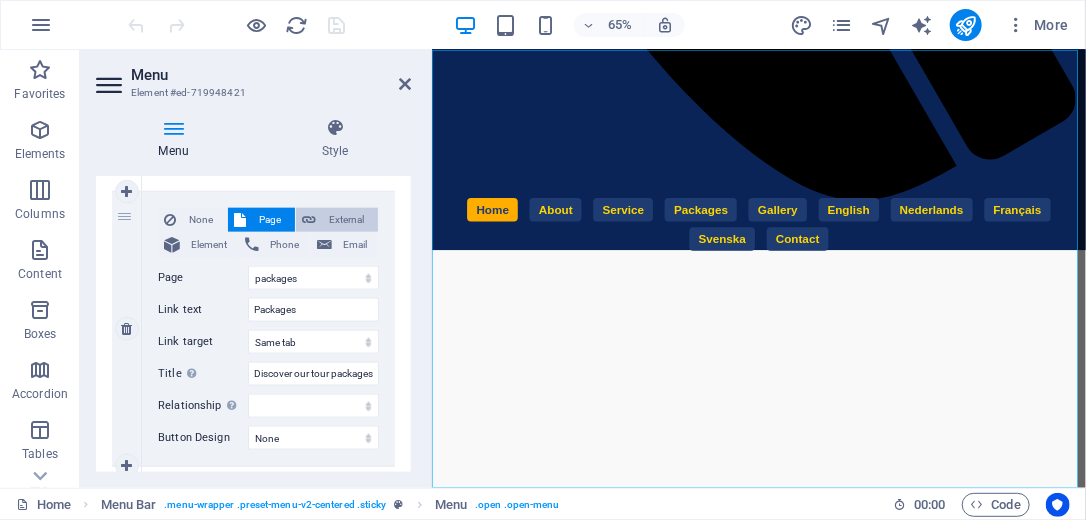 click on "External" at bounding box center [347, 220] 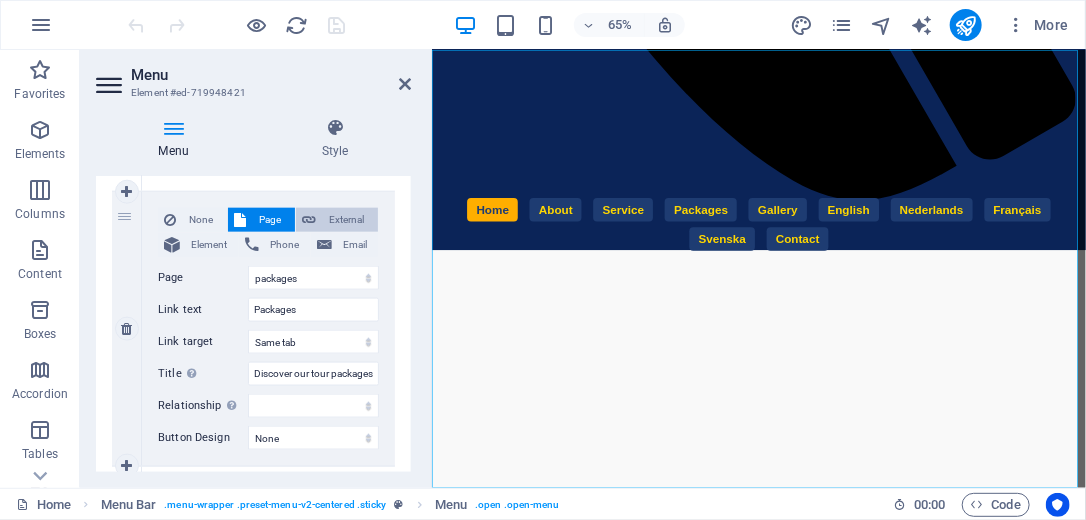 select 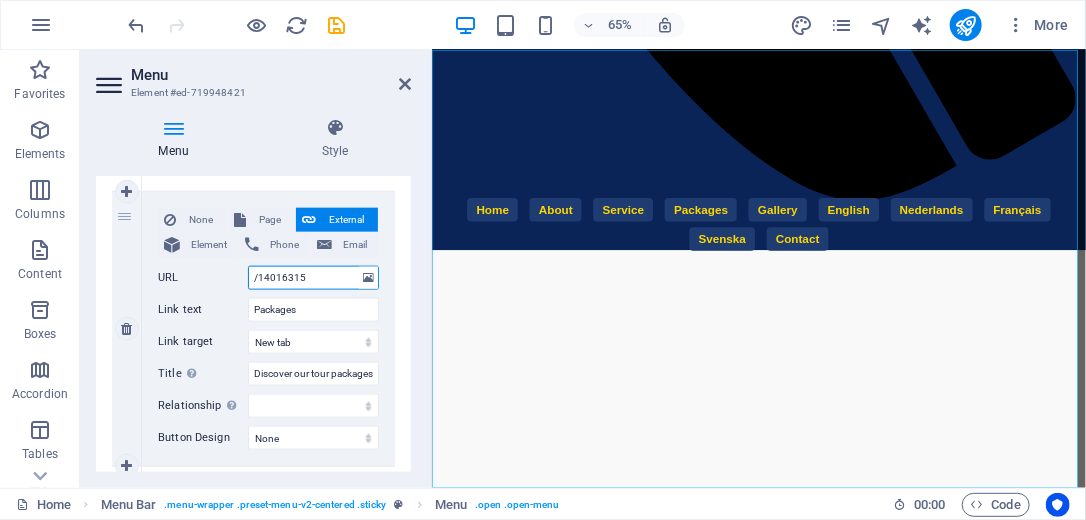 drag, startPoint x: 313, startPoint y: 275, endPoint x: 252, endPoint y: 277, distance: 61.03278 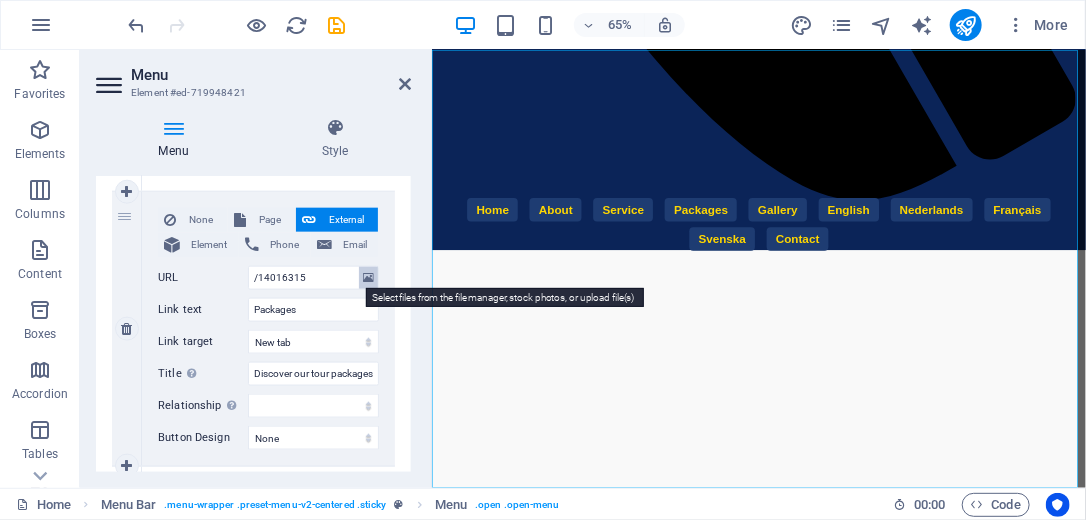 click at bounding box center [368, 278] 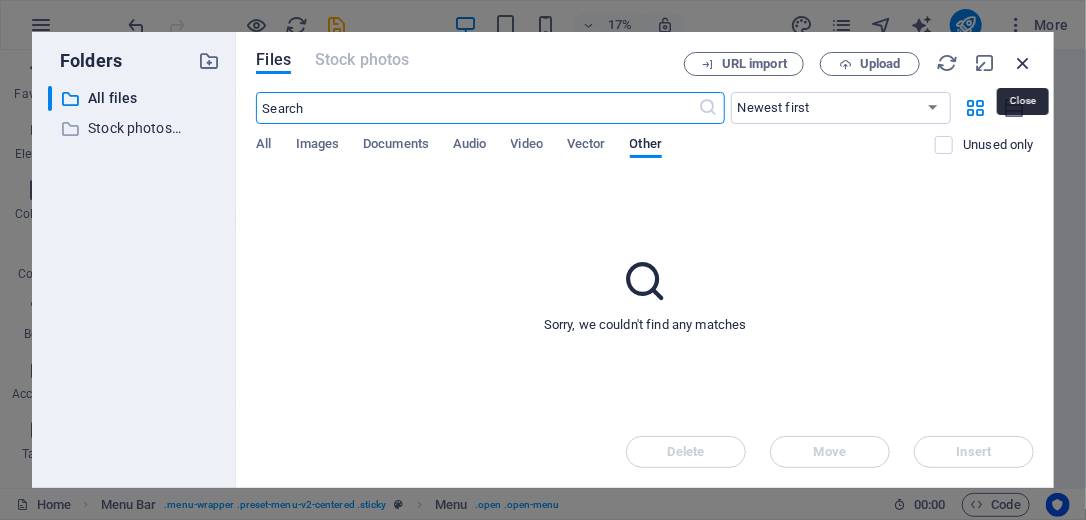 click at bounding box center [1023, 63] 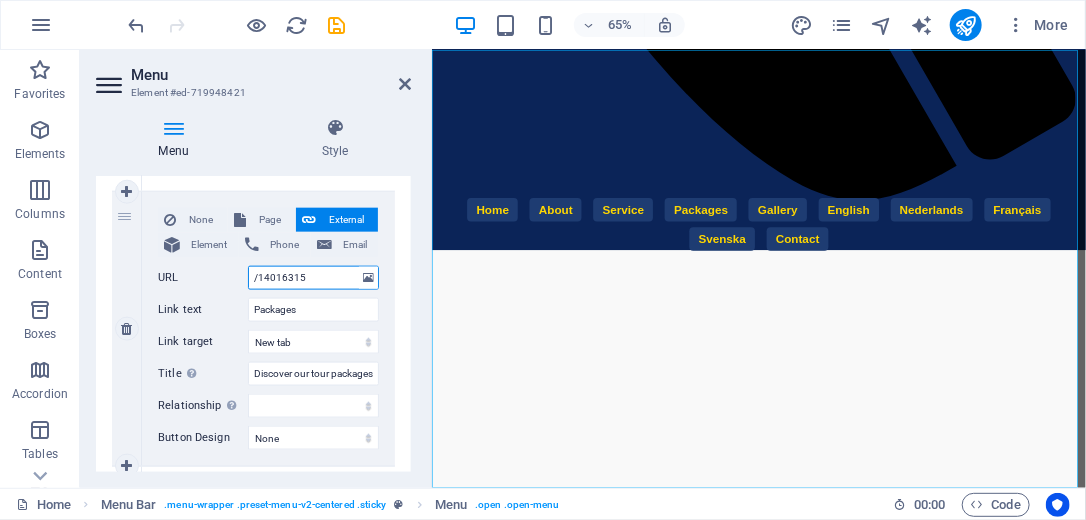 click on "/14016315" at bounding box center (313, 278) 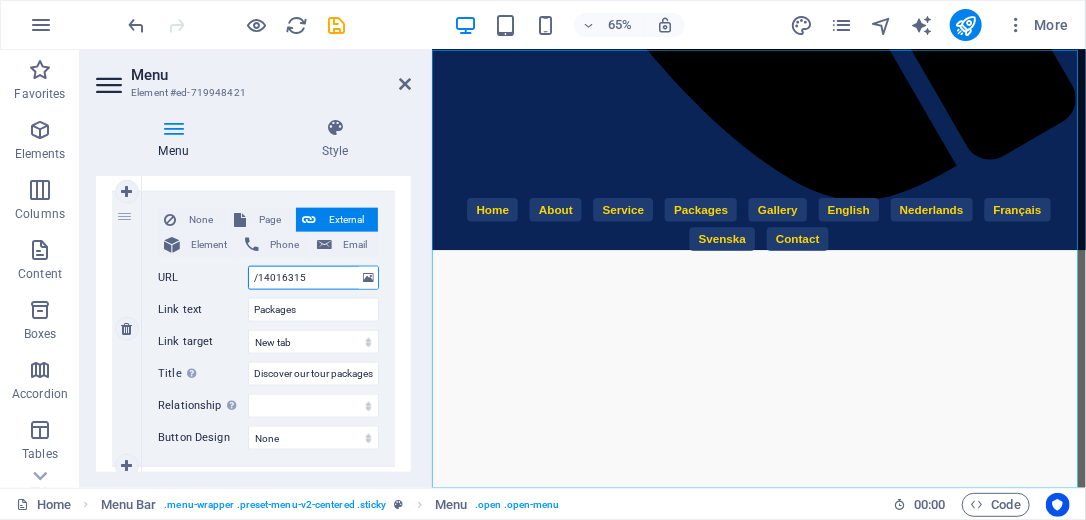 type on "/" 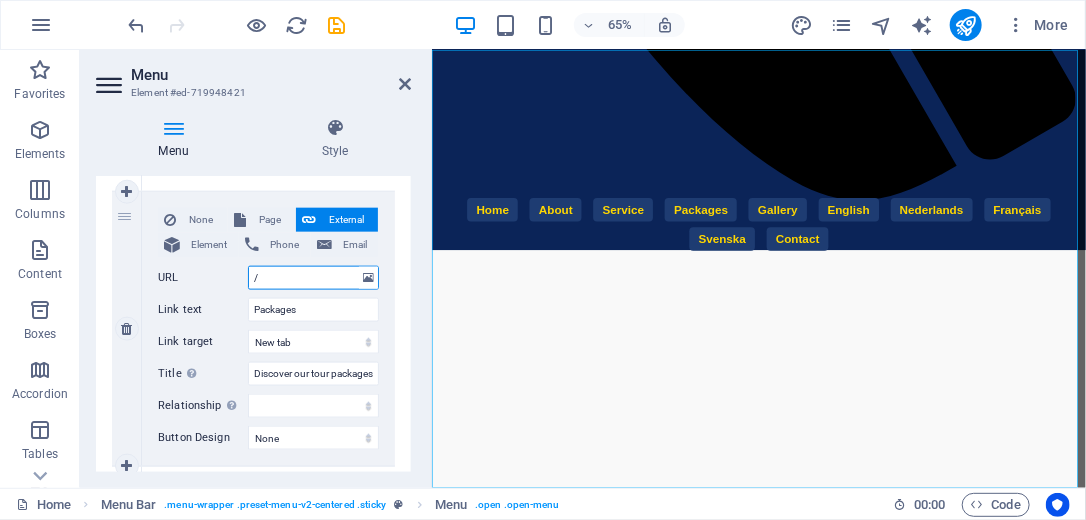 select 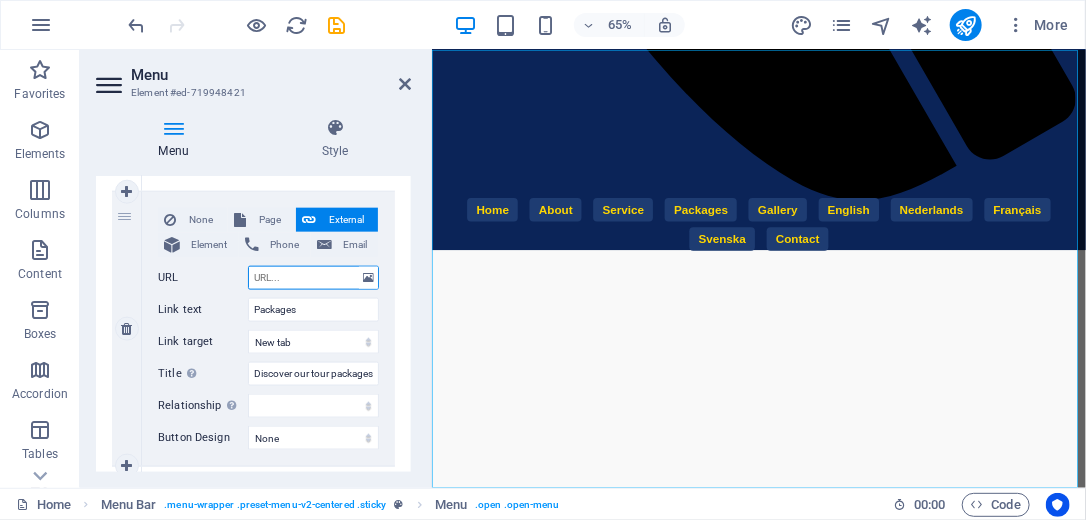 select 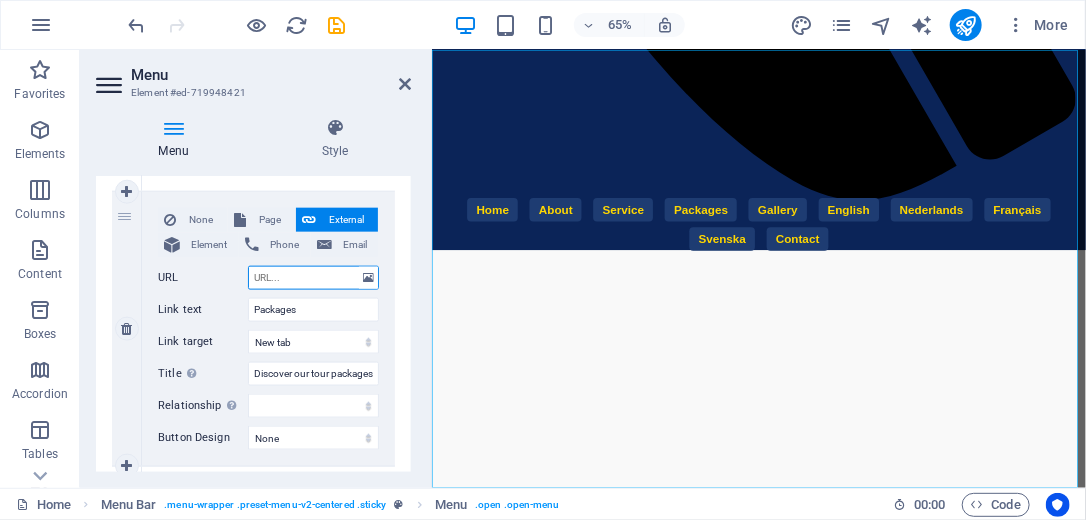 paste on "https://www.[DOMAIN]/packages" 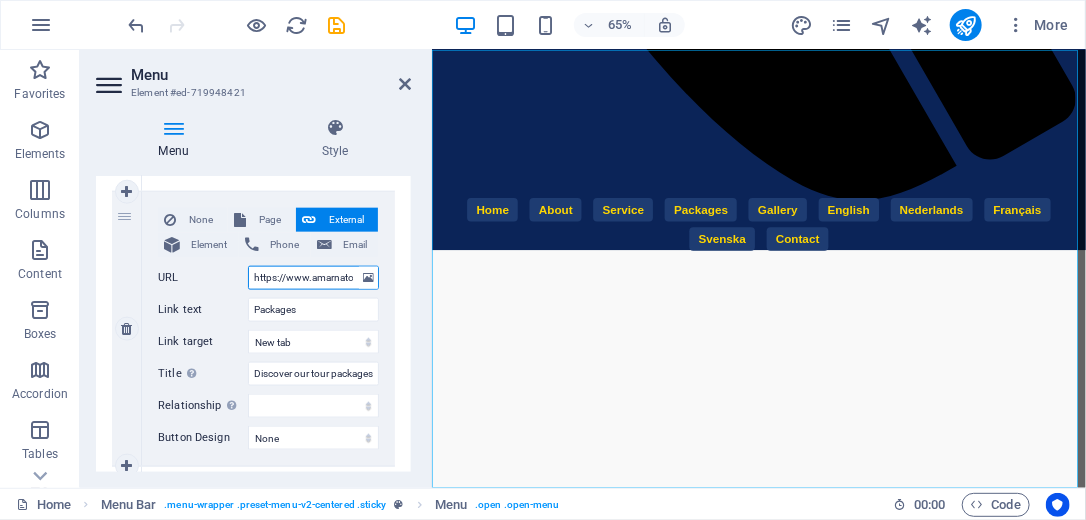 select 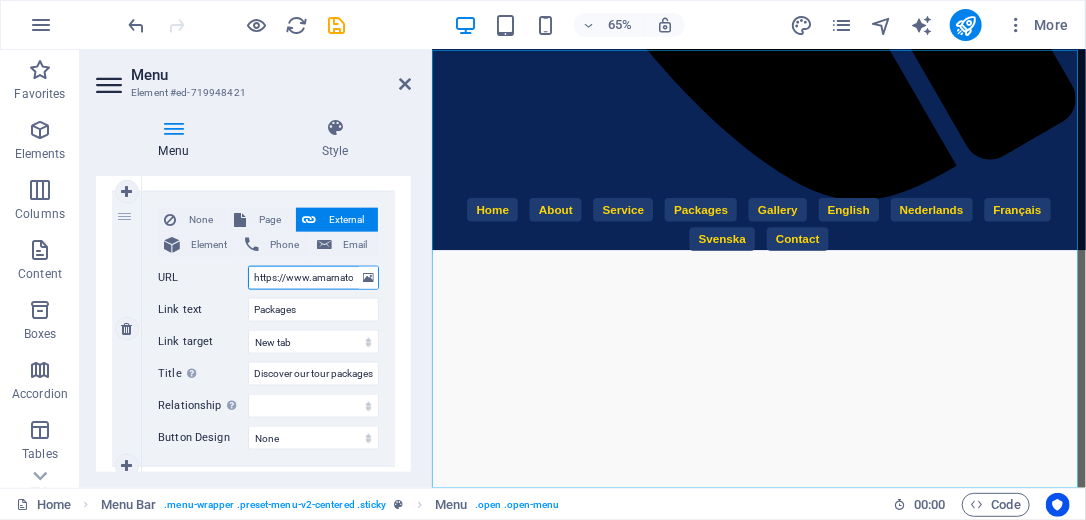 scroll, scrollTop: 0, scrollLeft: 87, axis: horizontal 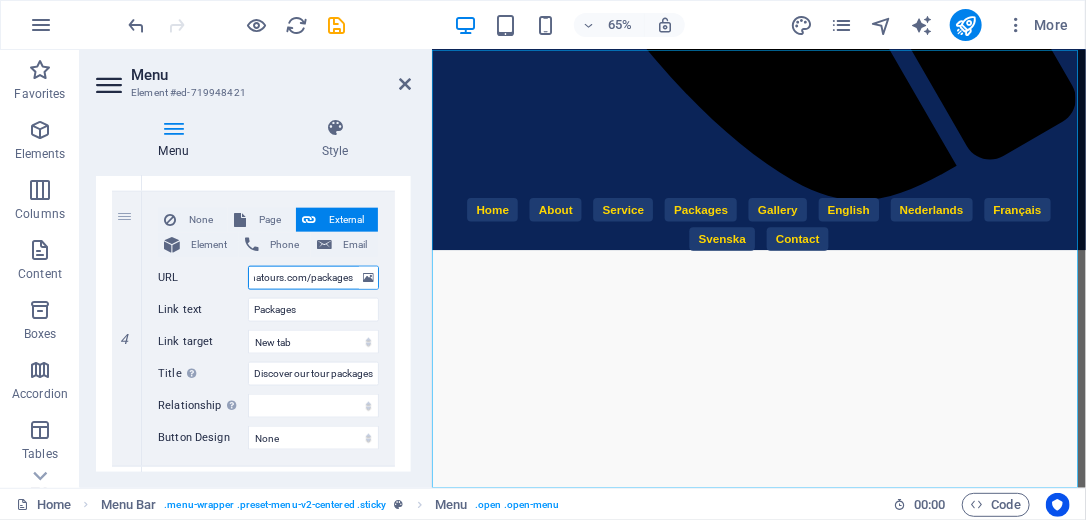 type on "https://www.[DOMAIN]/packages" 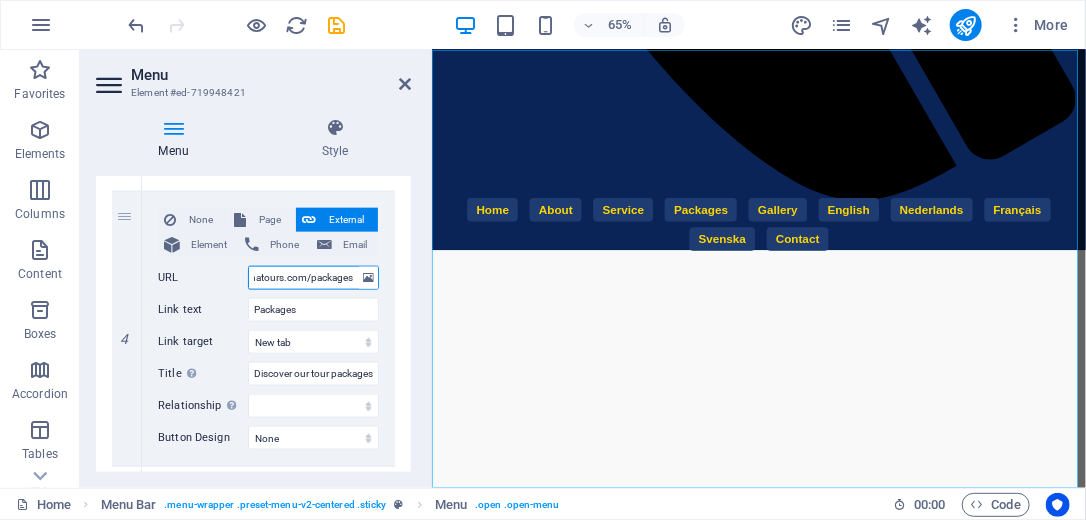 scroll, scrollTop: 0, scrollLeft: 0, axis: both 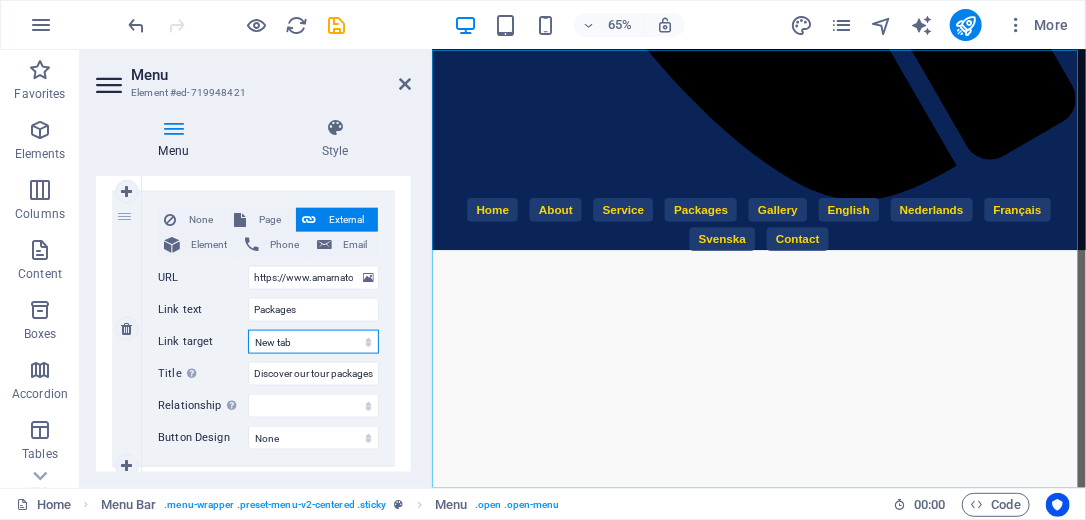 click on "New tab Same tab Overlay" at bounding box center [313, 342] 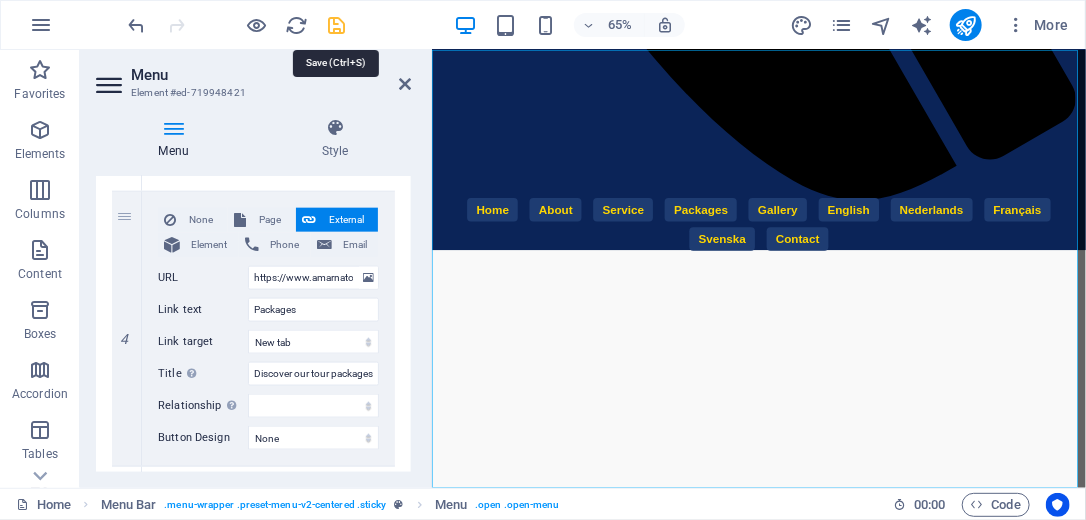 click at bounding box center [337, 25] 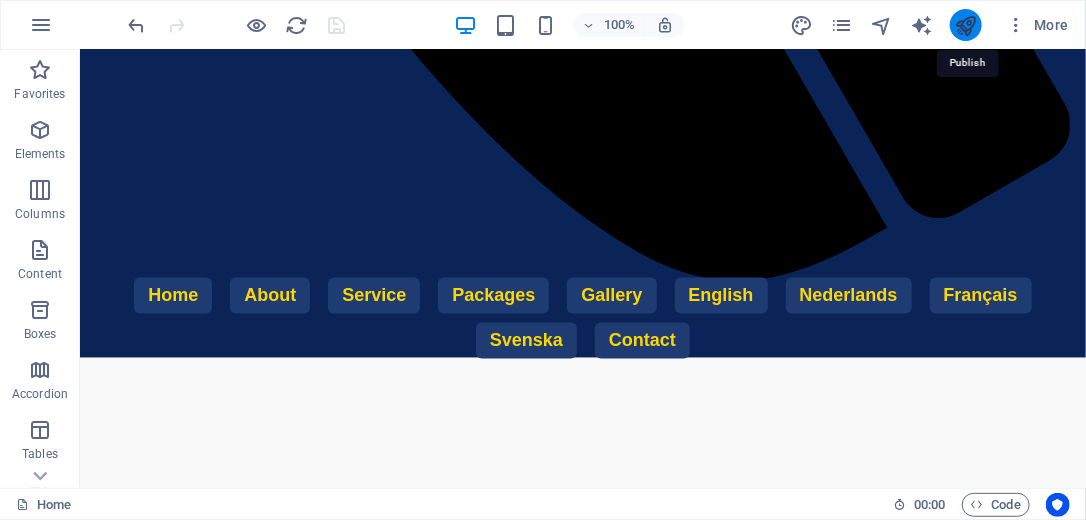 click at bounding box center (965, 25) 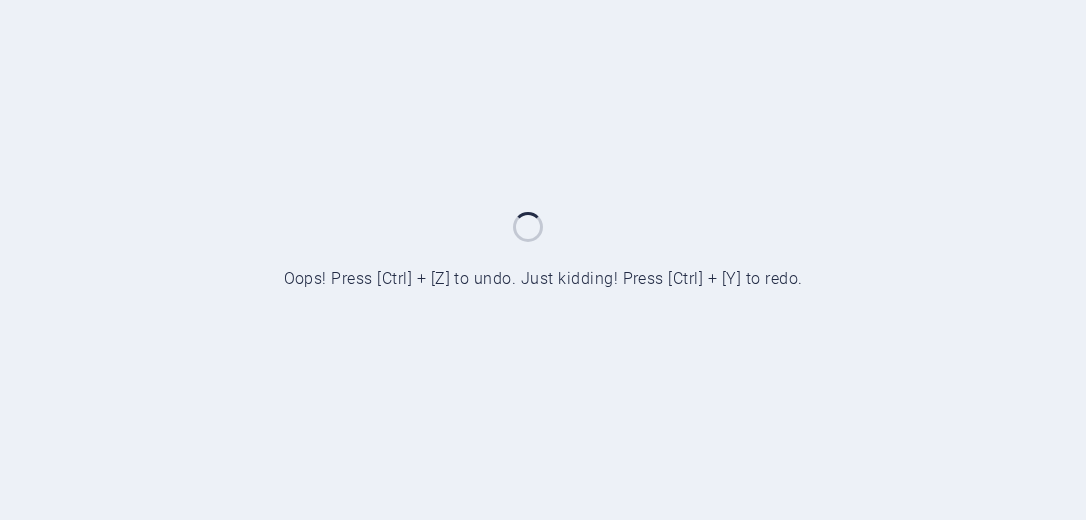 scroll, scrollTop: 0, scrollLeft: 0, axis: both 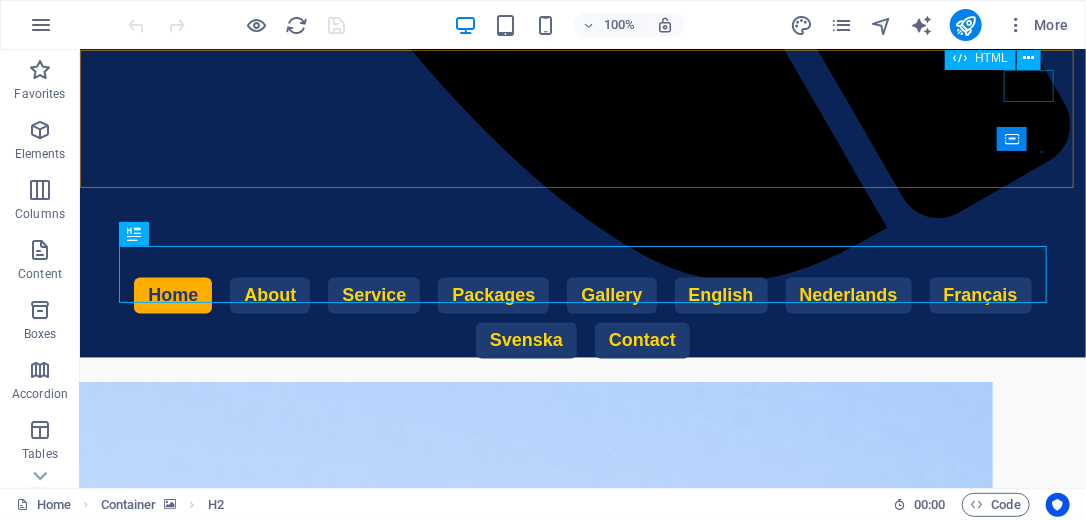 click at bounding box center [582, 285] 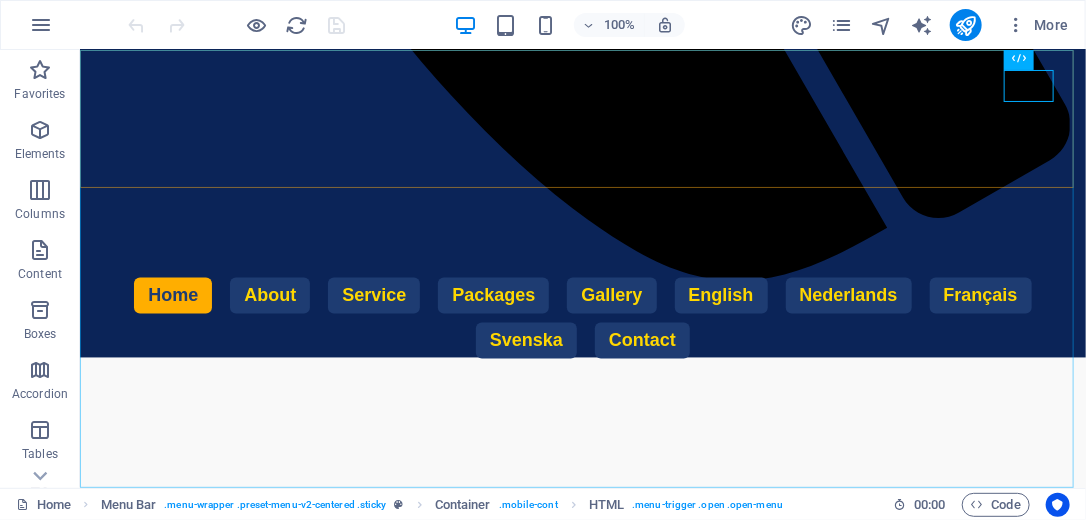 click on "Home About Service Packages Gallery English Nederlands Français Svenska Contact" at bounding box center (582, 321) 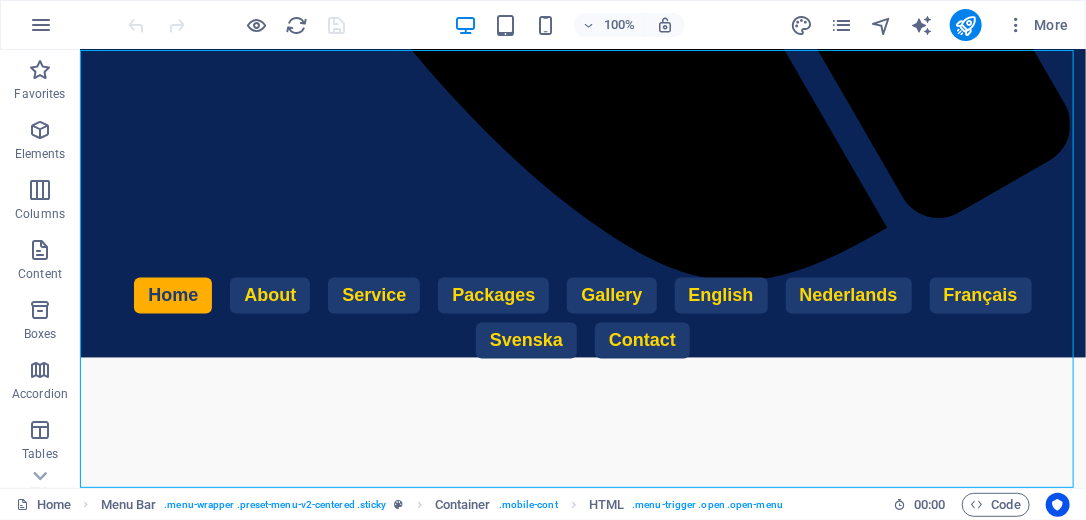 click on "Home About Service Packages Gallery English Nederlands Français Svenska Contact" at bounding box center [582, 321] 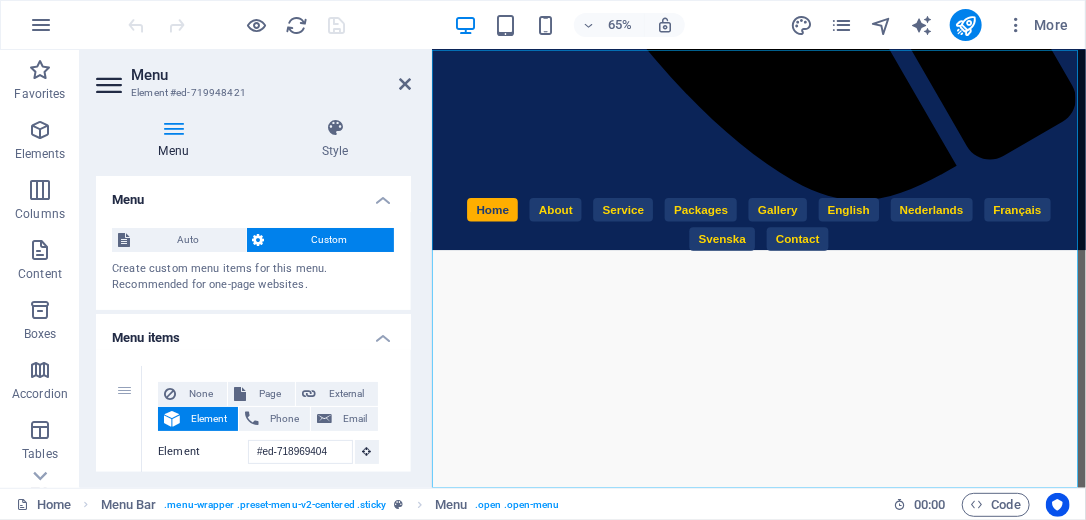 scroll, scrollTop: 259, scrollLeft: 0, axis: vertical 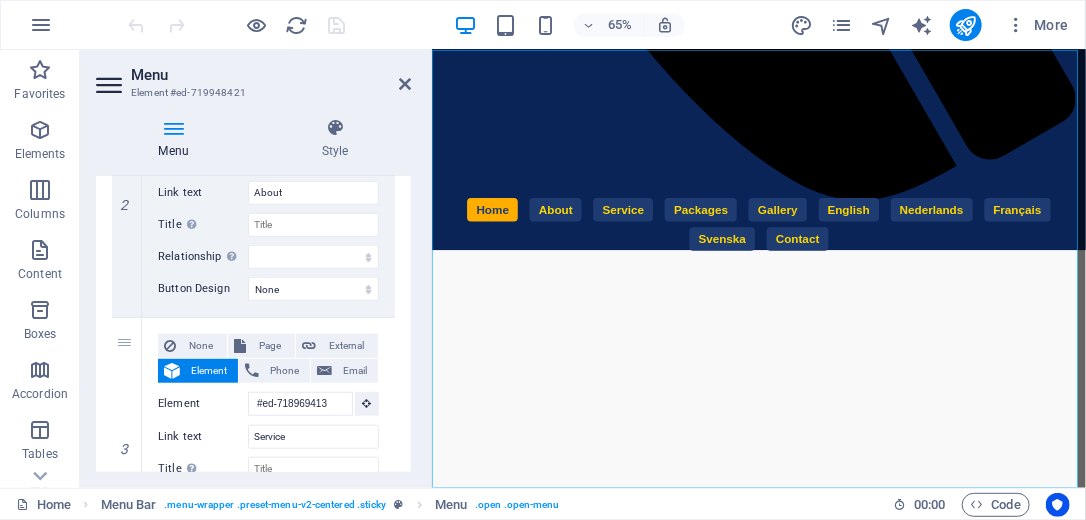 drag, startPoint x: 411, startPoint y: 263, endPoint x: 406, endPoint y: 282, distance: 19.646883 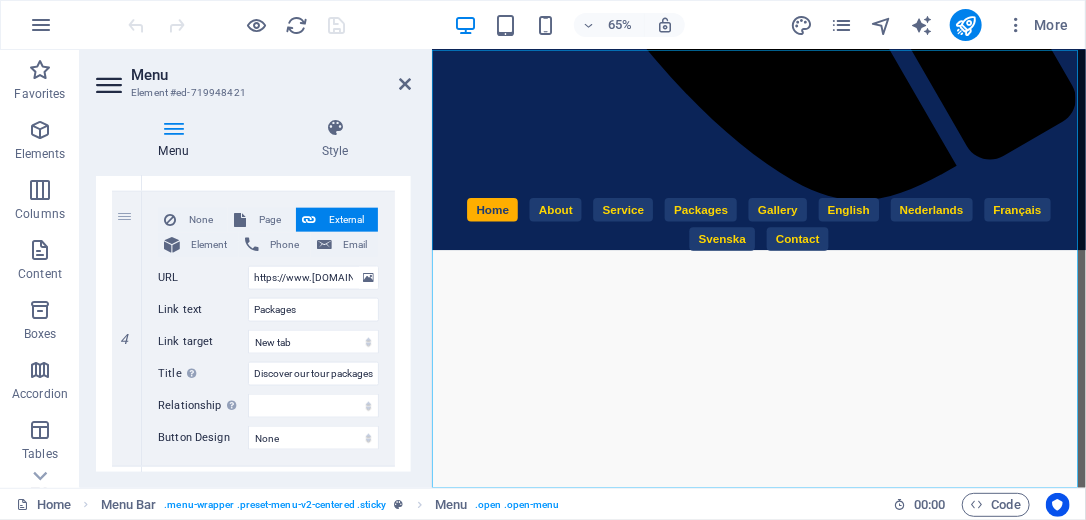 scroll, scrollTop: 924, scrollLeft: 0, axis: vertical 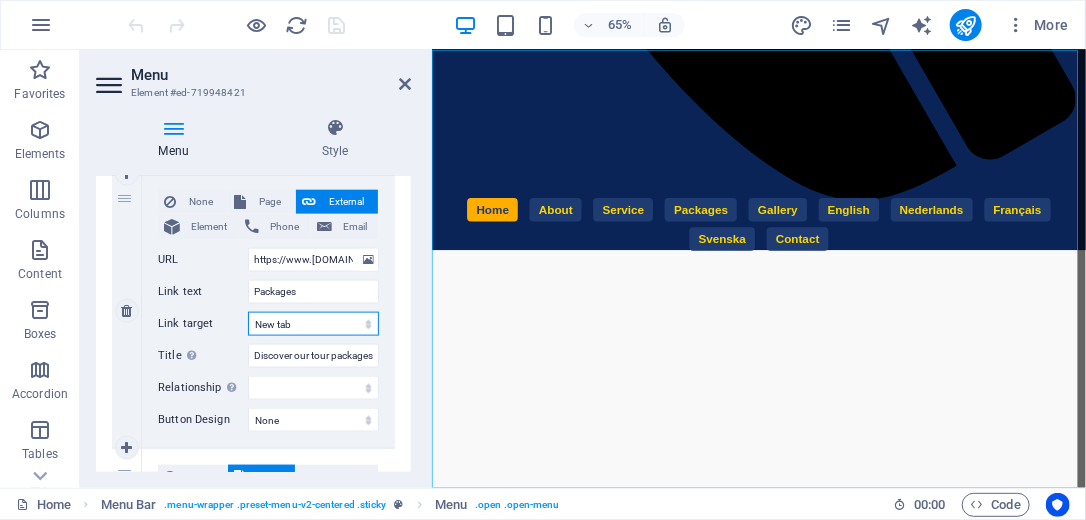 click on "New tab Same tab Overlay" at bounding box center [313, 324] 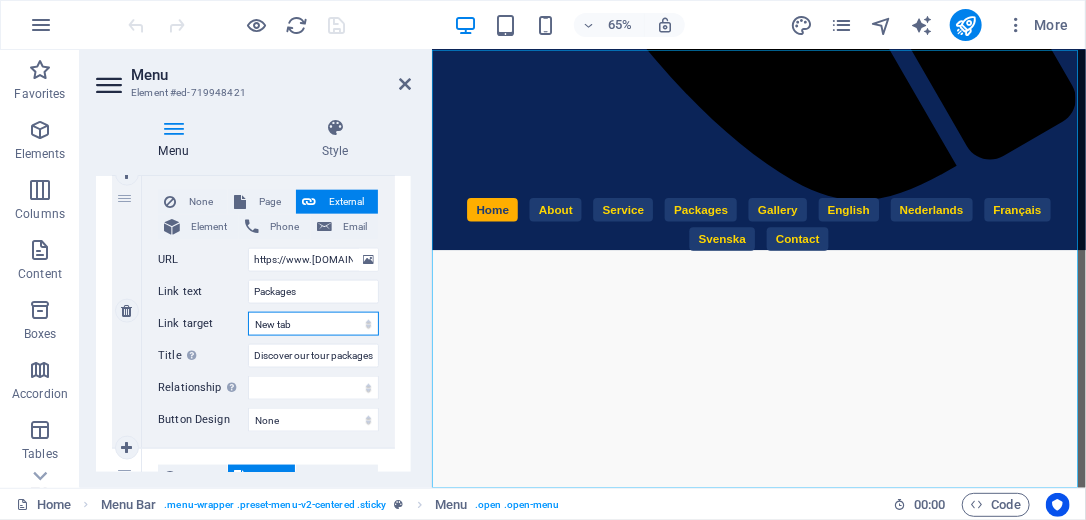 select 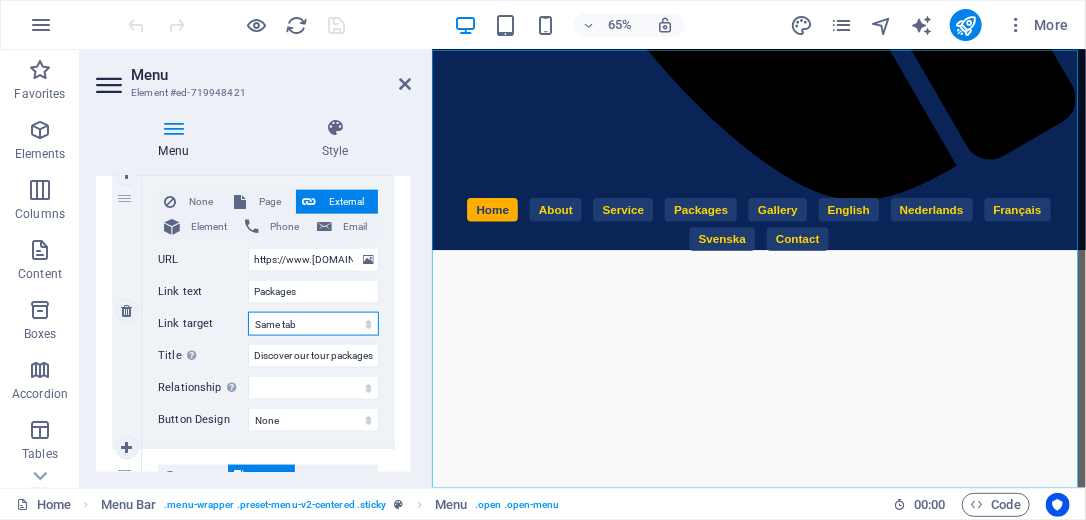 click on "New tab Same tab Overlay" at bounding box center (313, 324) 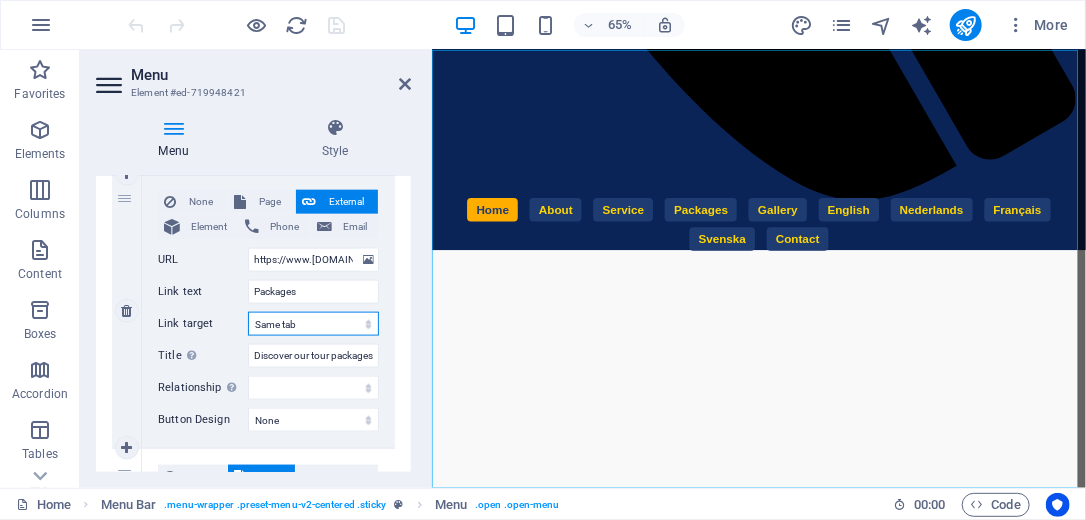 select 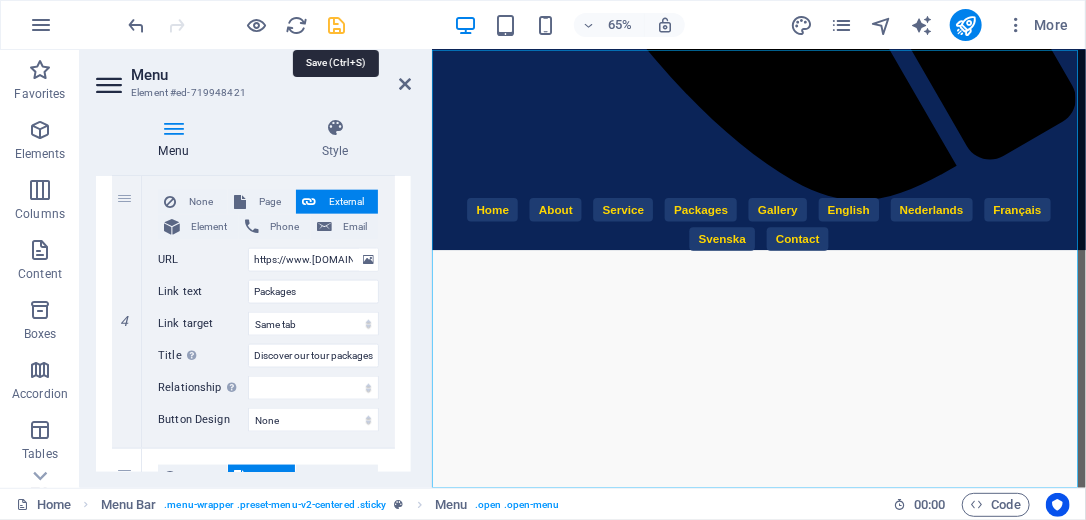 click at bounding box center [337, 25] 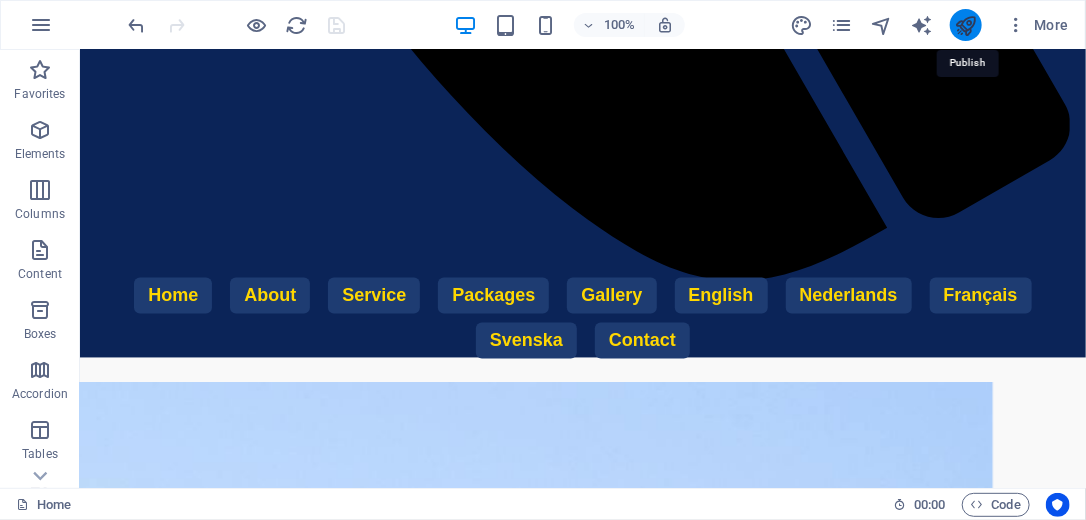 click at bounding box center [965, 25] 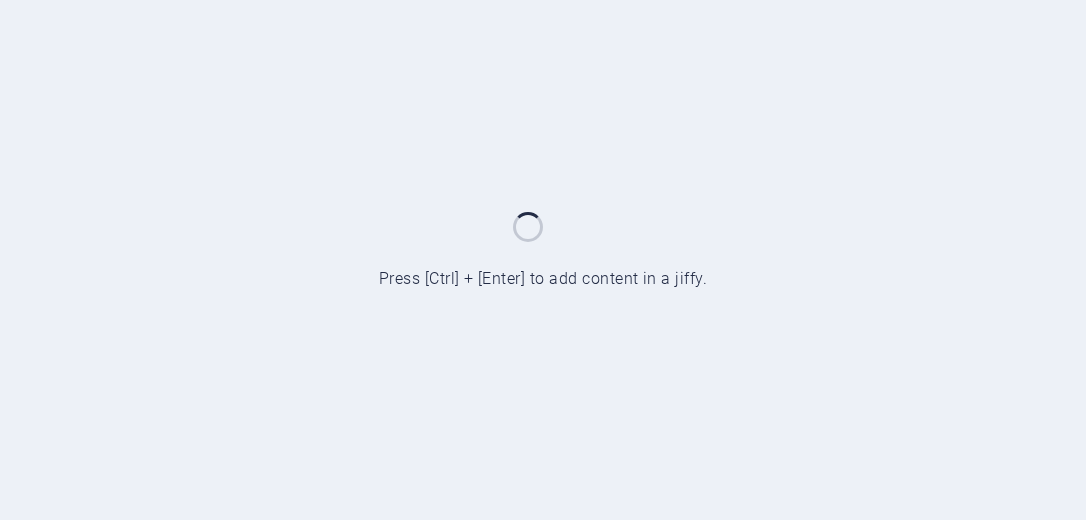 scroll, scrollTop: 0, scrollLeft: 0, axis: both 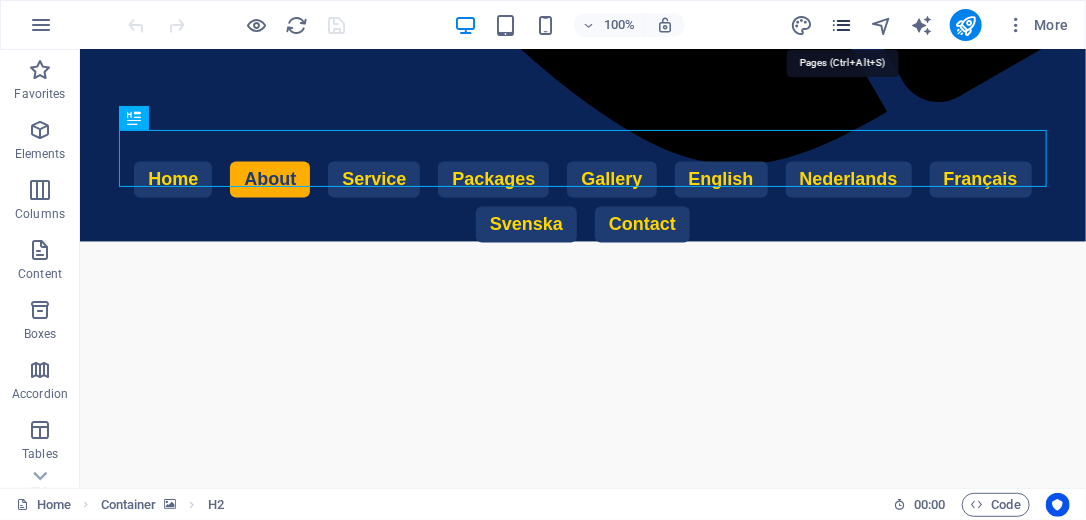 click at bounding box center (841, 25) 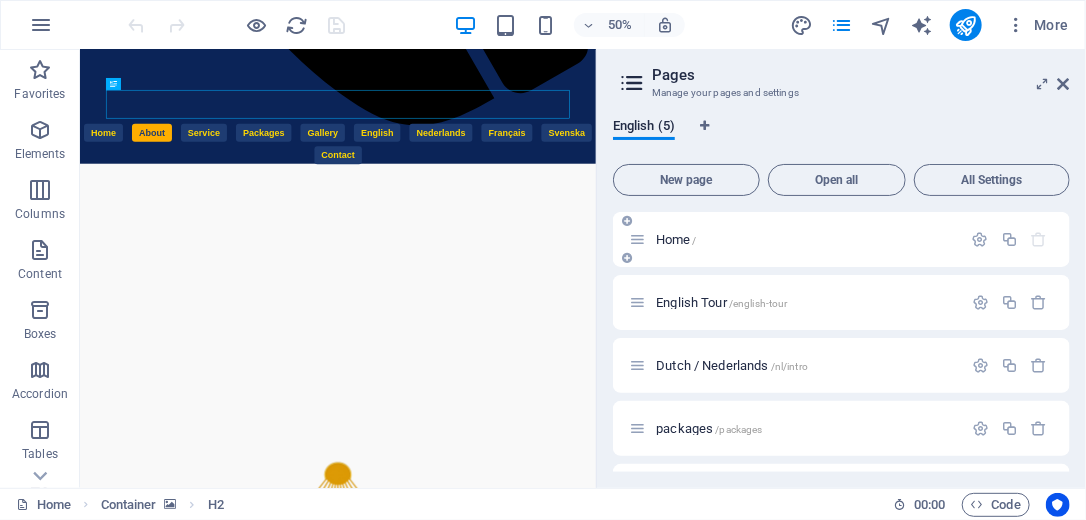 click on "Home /" at bounding box center (676, 239) 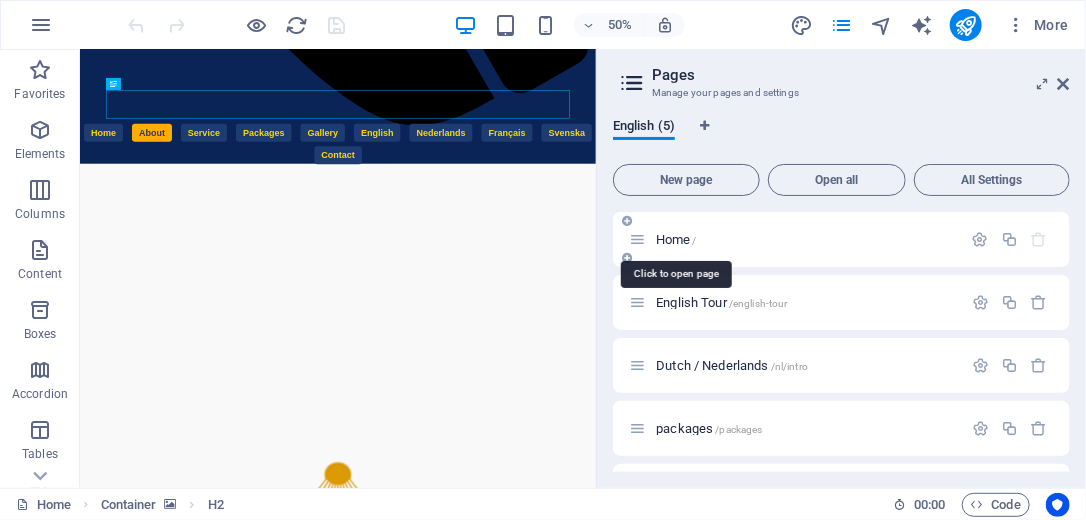 click on "Home /" at bounding box center [676, 239] 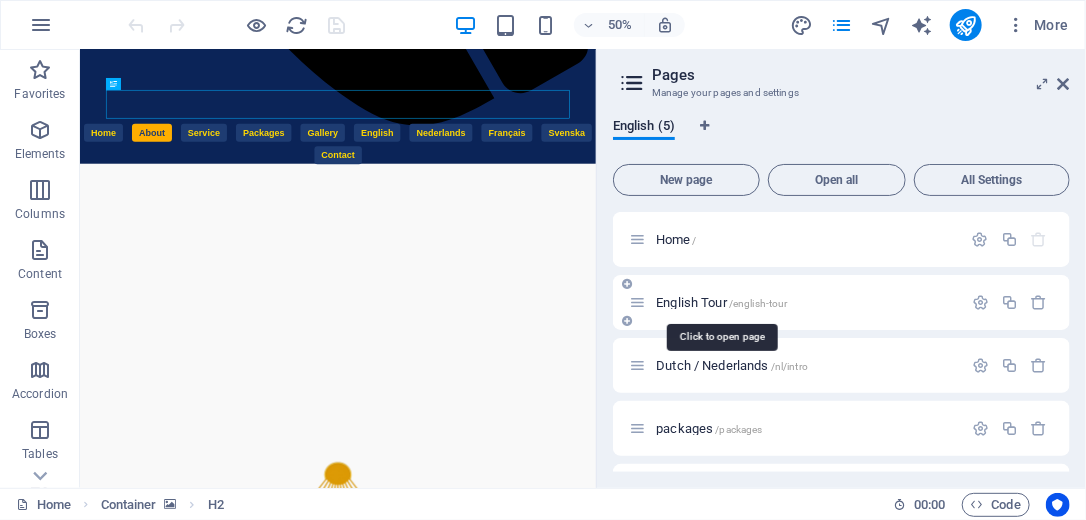 click on "English Tour /english-tour" at bounding box center (721, 302) 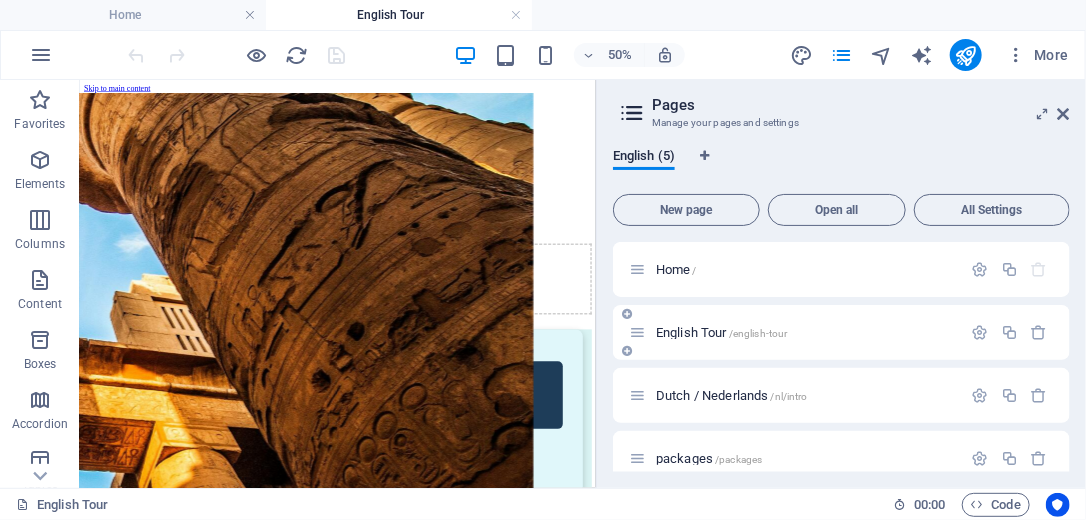 scroll, scrollTop: 0, scrollLeft: 0, axis: both 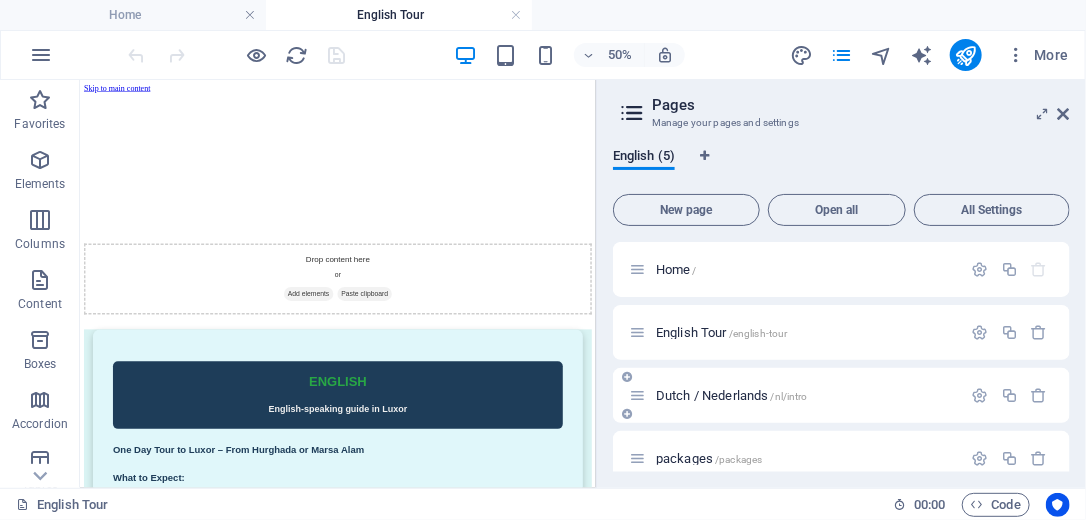 click on "Dutch / Nederlands /nl/intro" at bounding box center (732, 395) 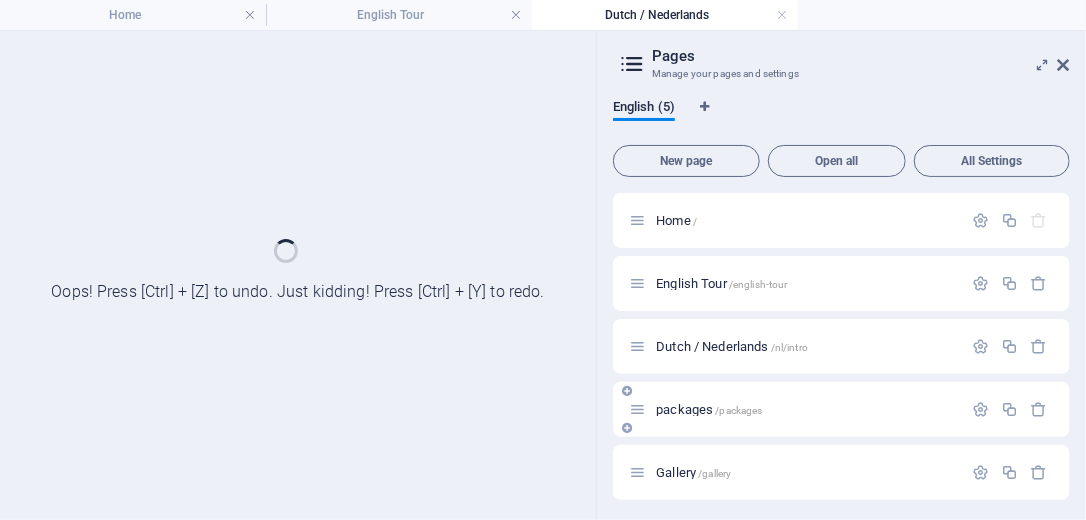 click on "packages /packages" at bounding box center [709, 409] 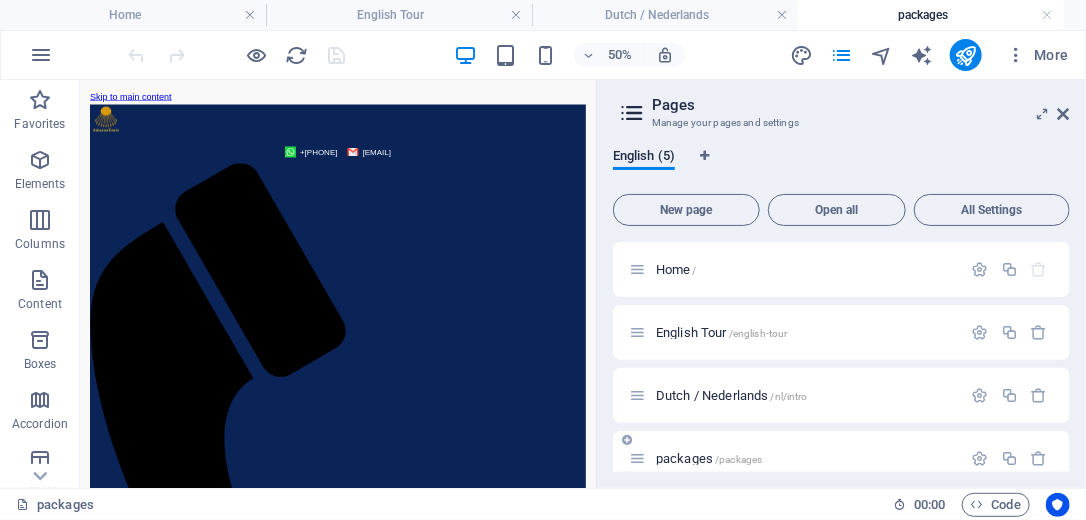 scroll, scrollTop: 0, scrollLeft: 0, axis: both 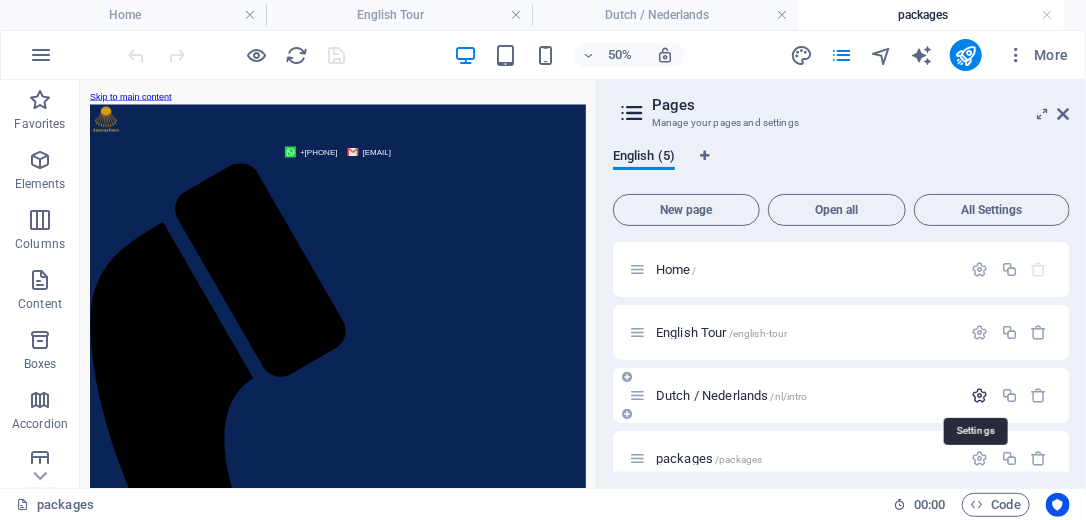 click at bounding box center (980, 395) 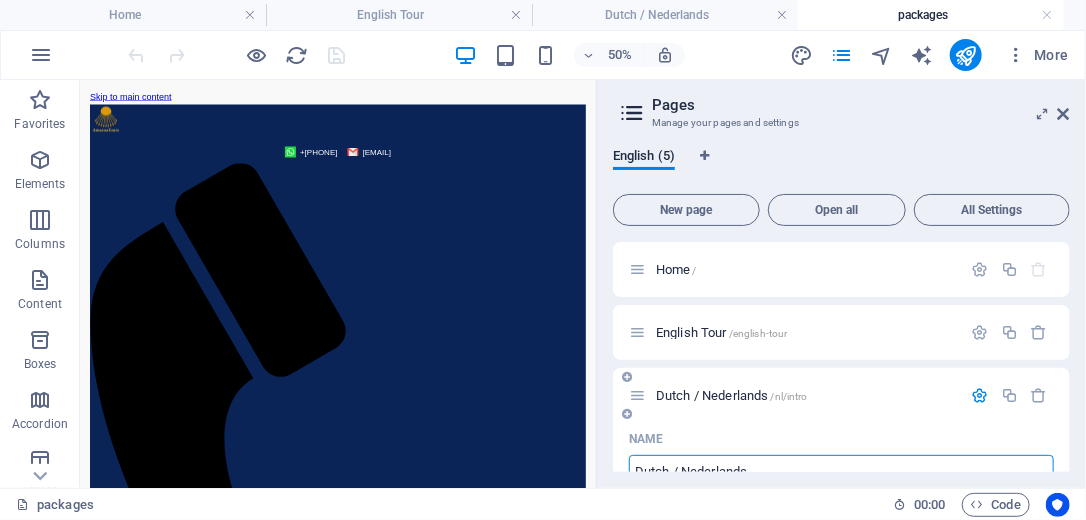 scroll, scrollTop: 15, scrollLeft: 0, axis: vertical 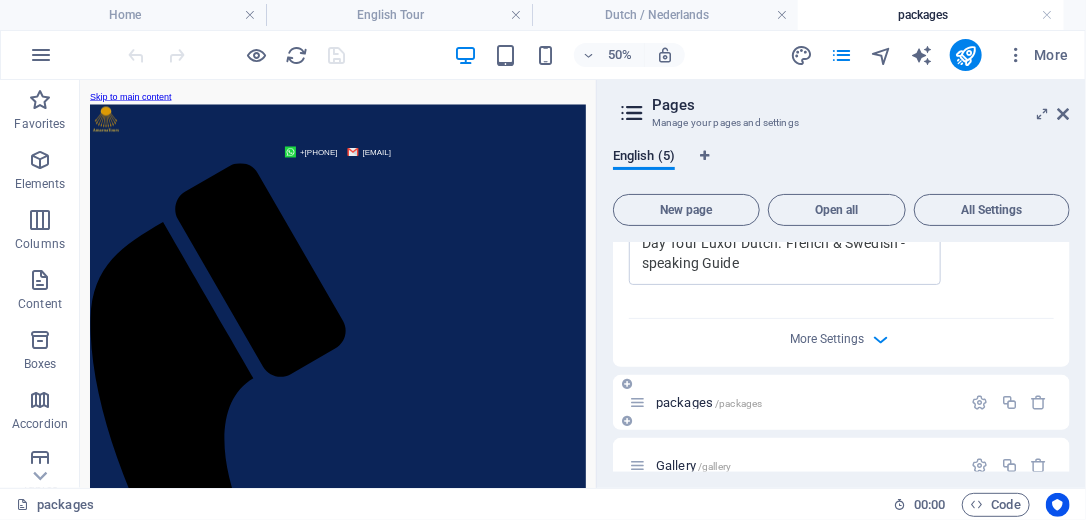 click on "packages /packages" at bounding box center (806, 402) 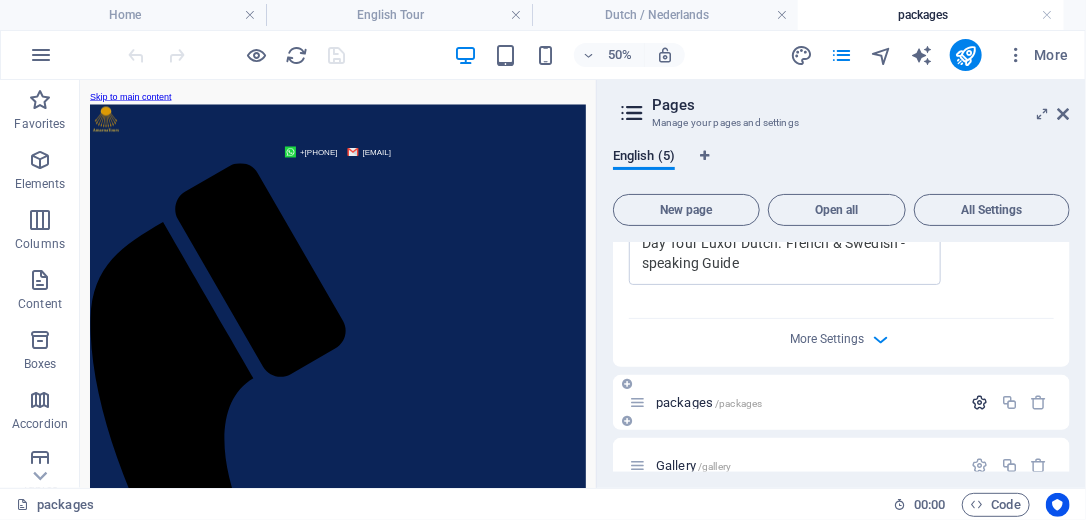 click at bounding box center (980, 402) 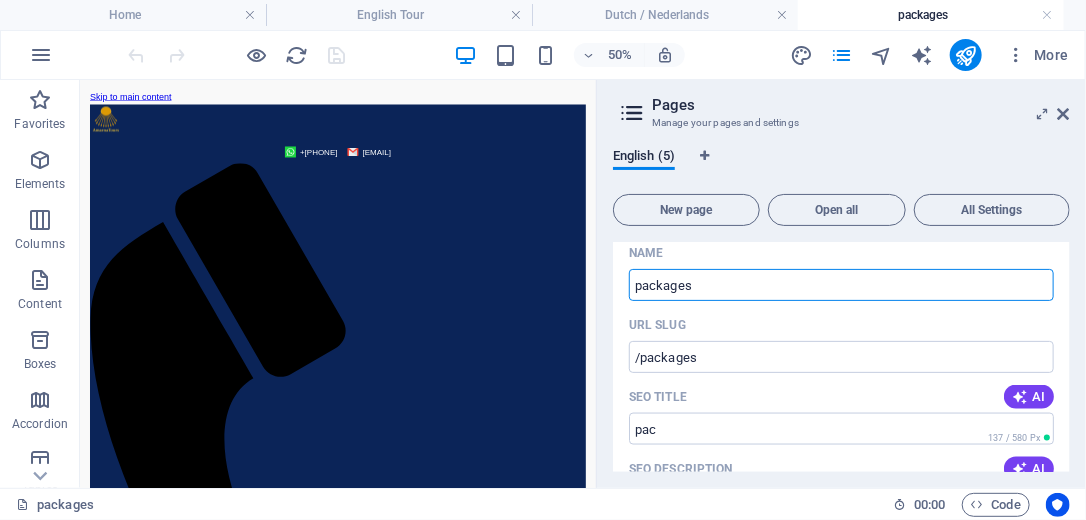 scroll, scrollTop: 1055, scrollLeft: 0, axis: vertical 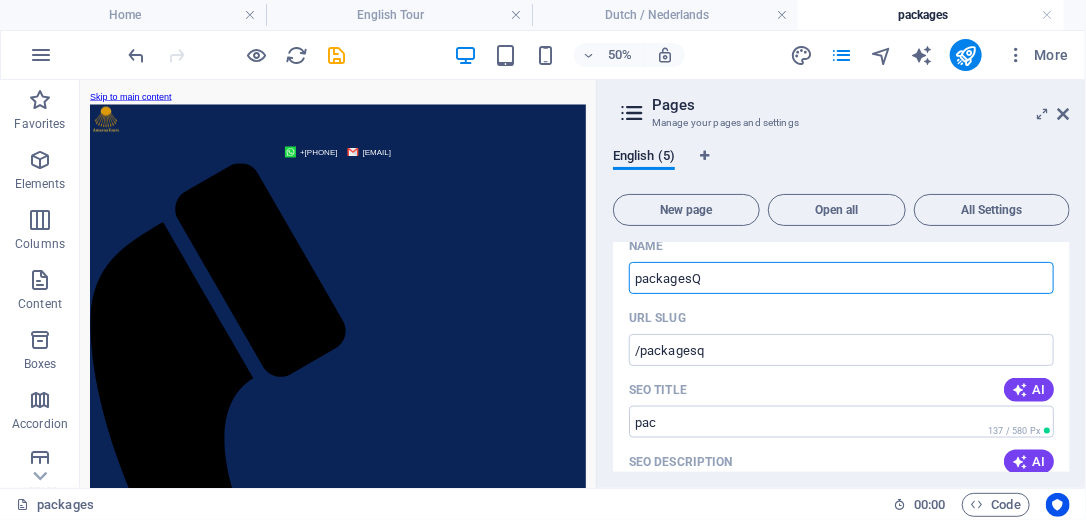 type on "packagesQ" 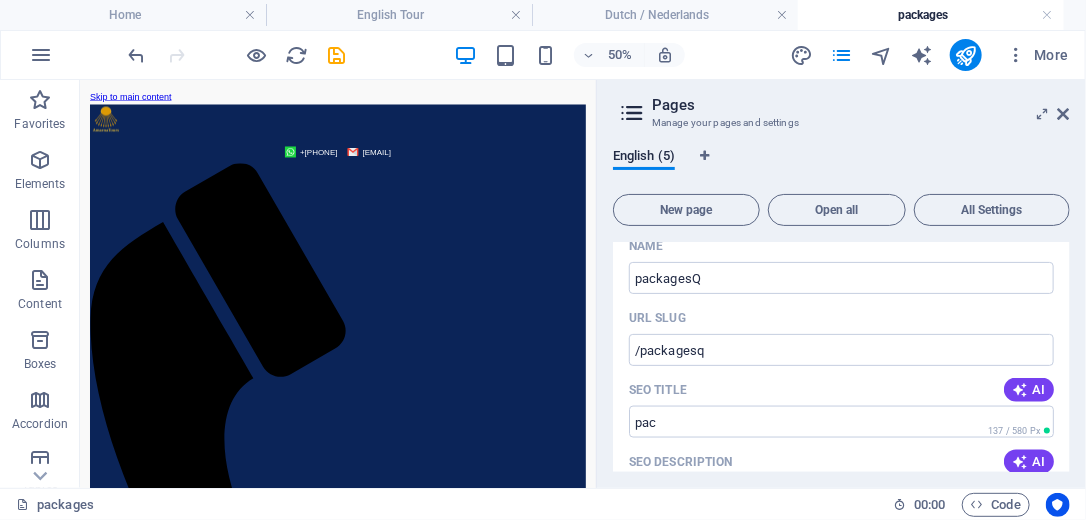 drag, startPoint x: 1071, startPoint y: 388, endPoint x: 1071, endPoint y: 408, distance: 20 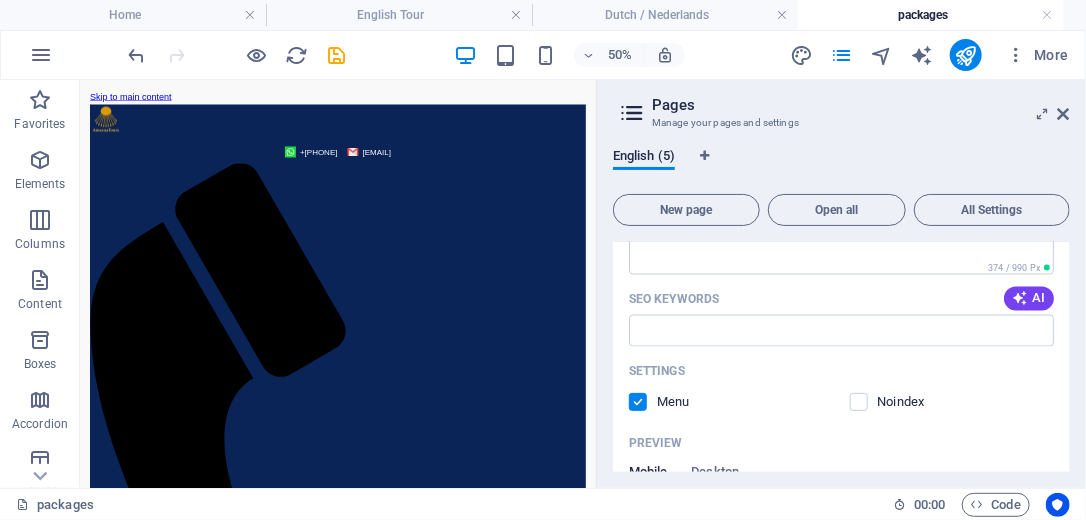 click on "50% More" at bounding box center [601, 55] 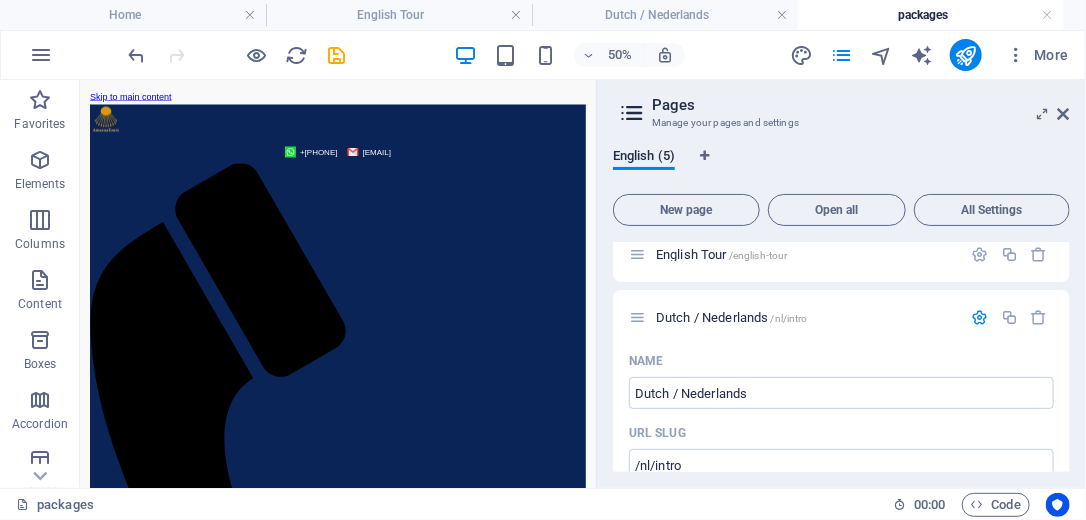 scroll, scrollTop: 1530, scrollLeft: 0, axis: vertical 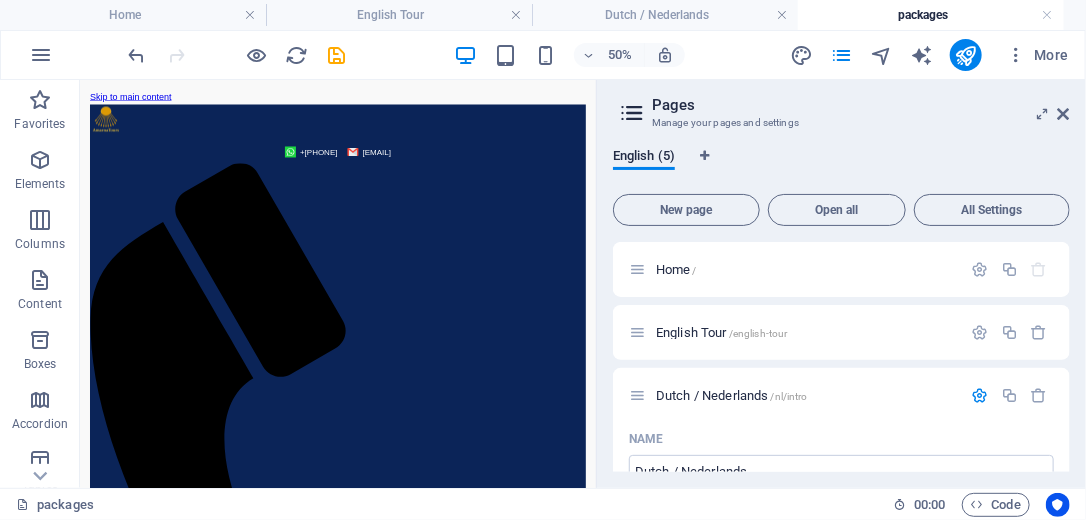 type 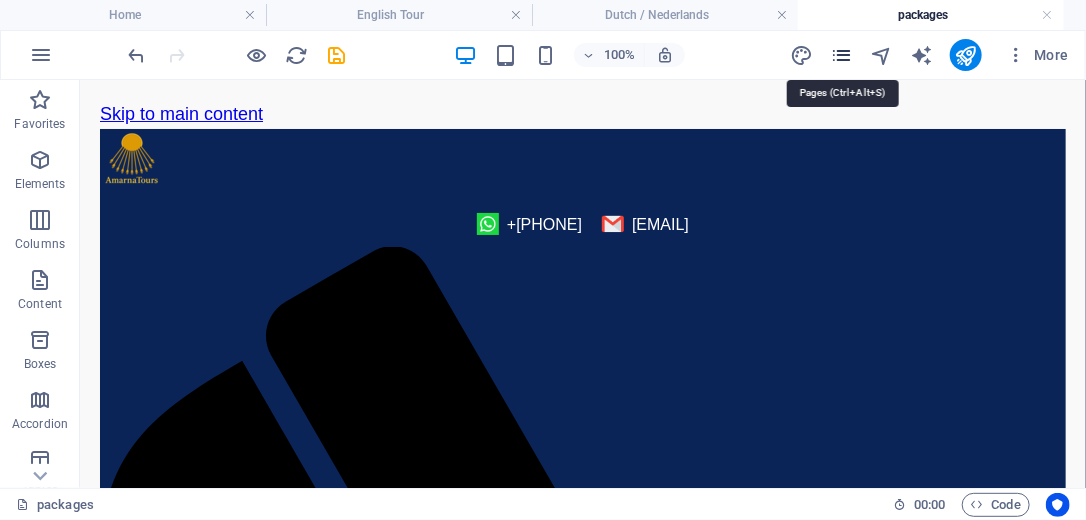 click at bounding box center (841, 55) 